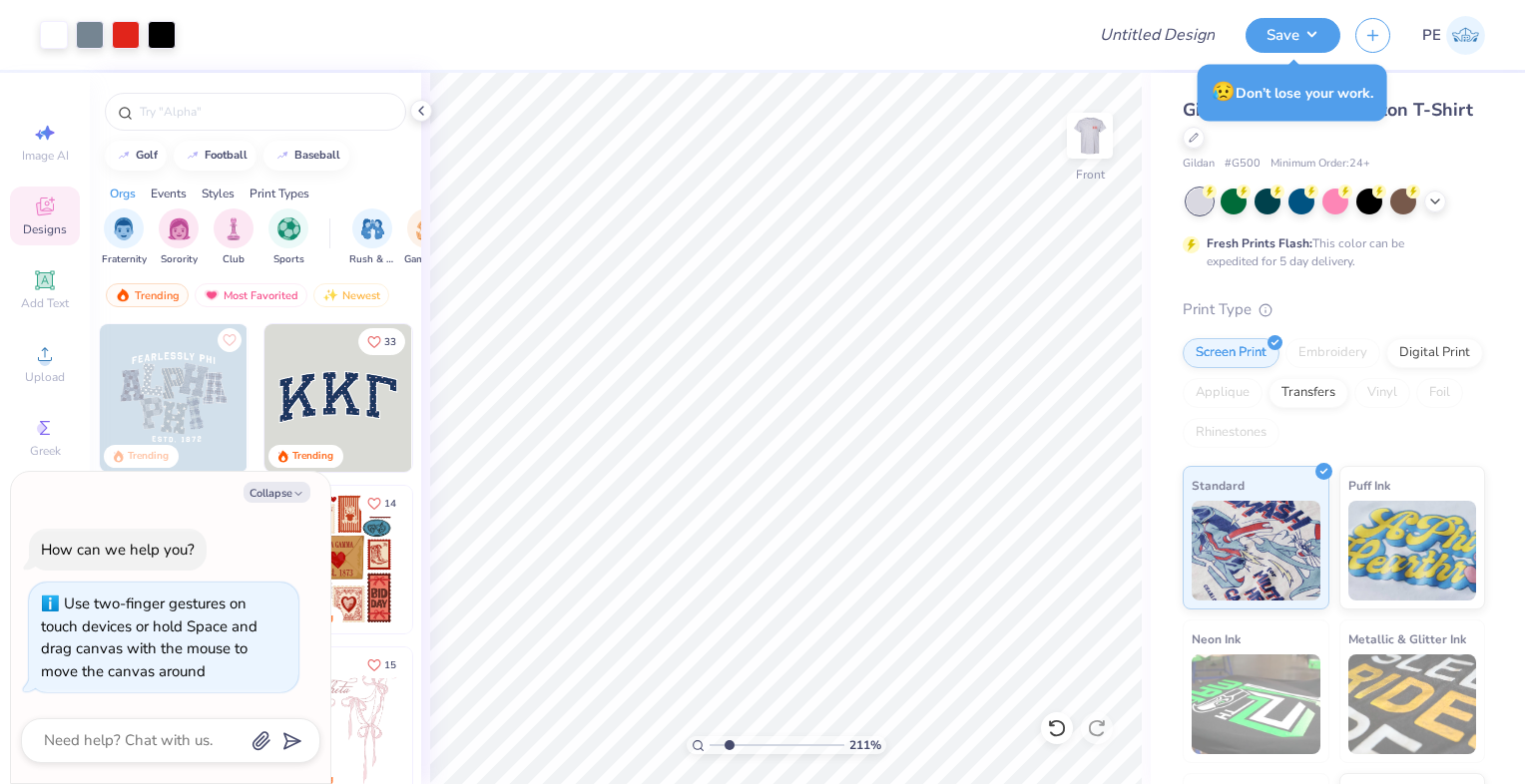 scroll, scrollTop: 0, scrollLeft: 0, axis: both 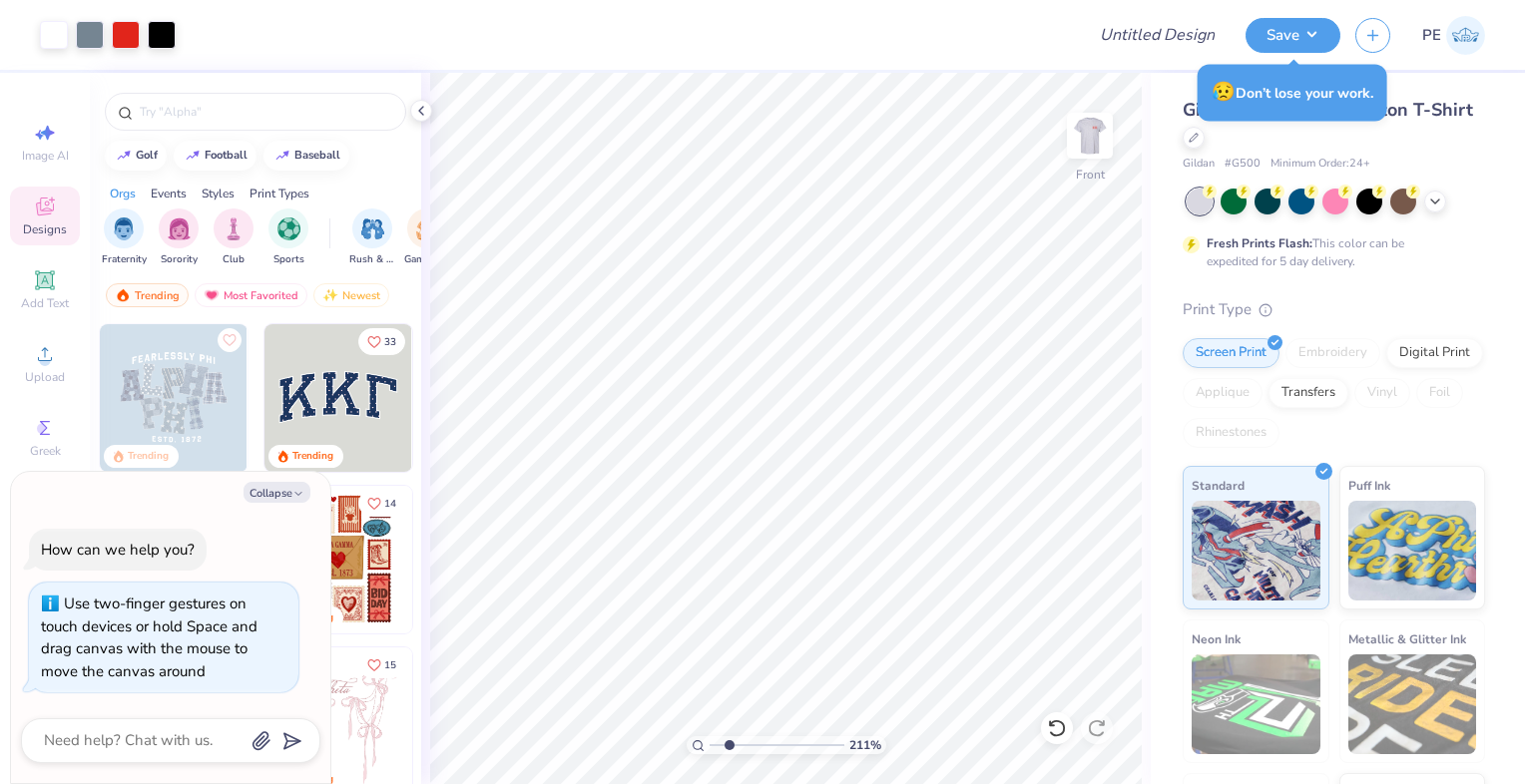 type on "1.45" 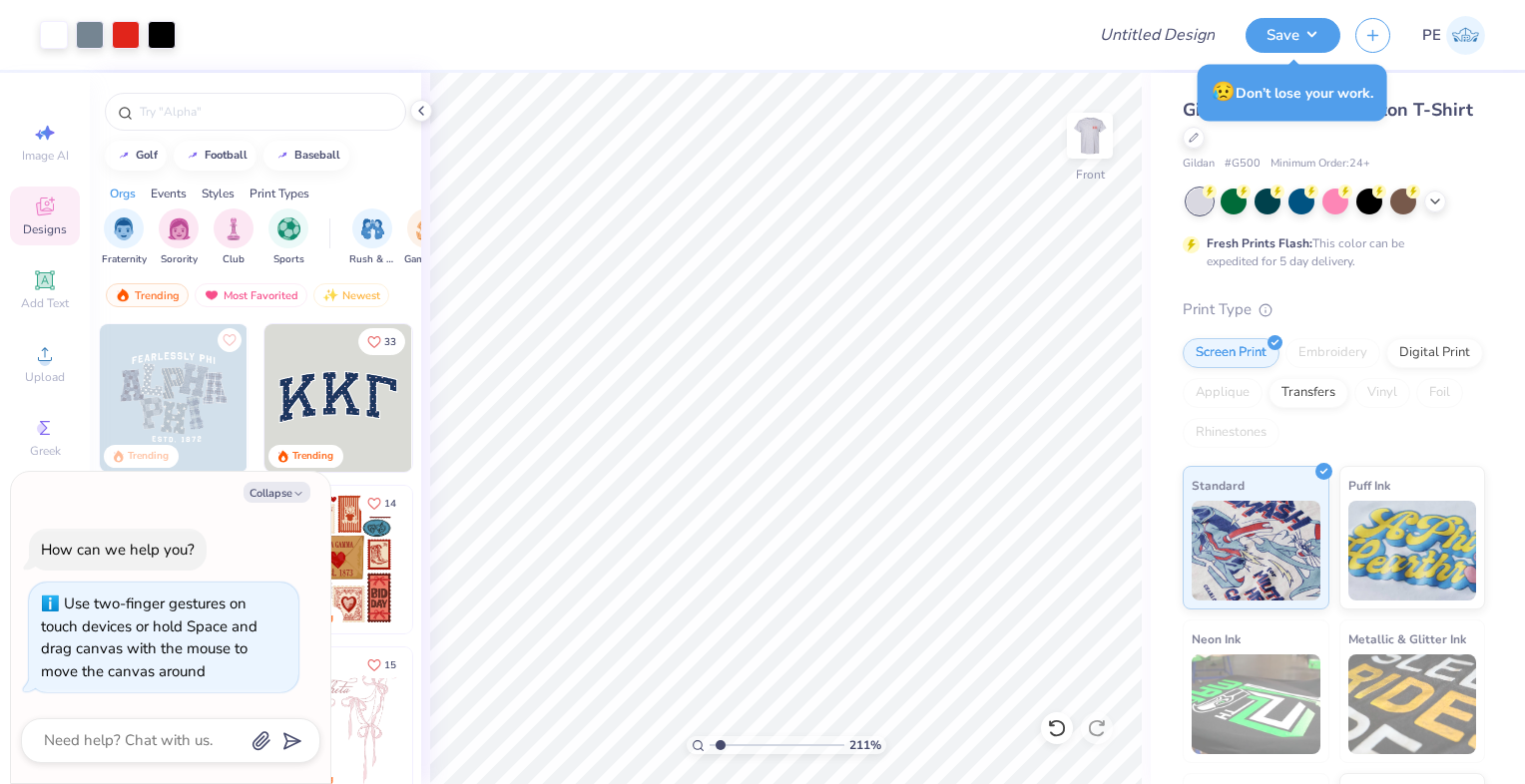 click at bounding box center (776, 745) 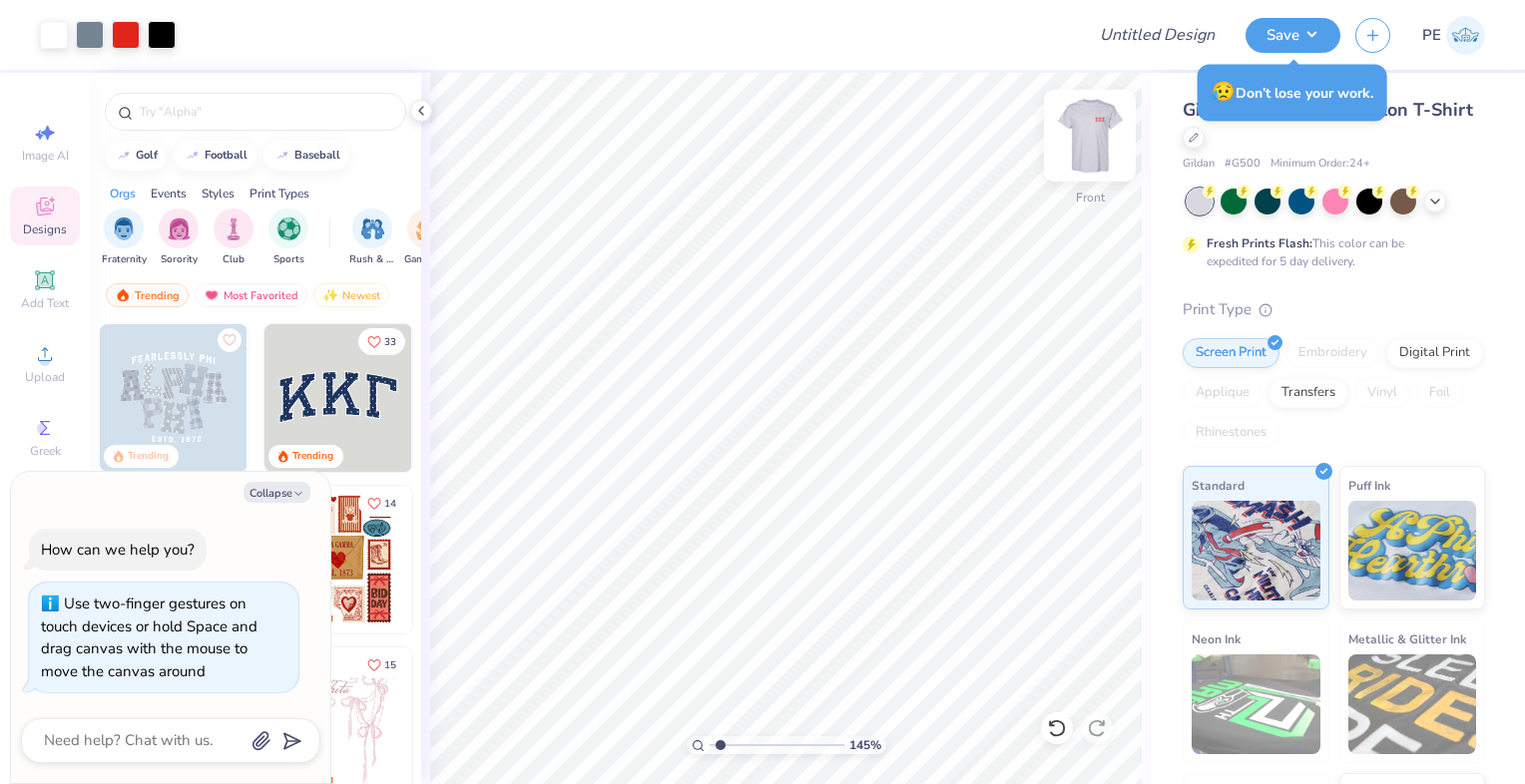 click at bounding box center [1090, 136] 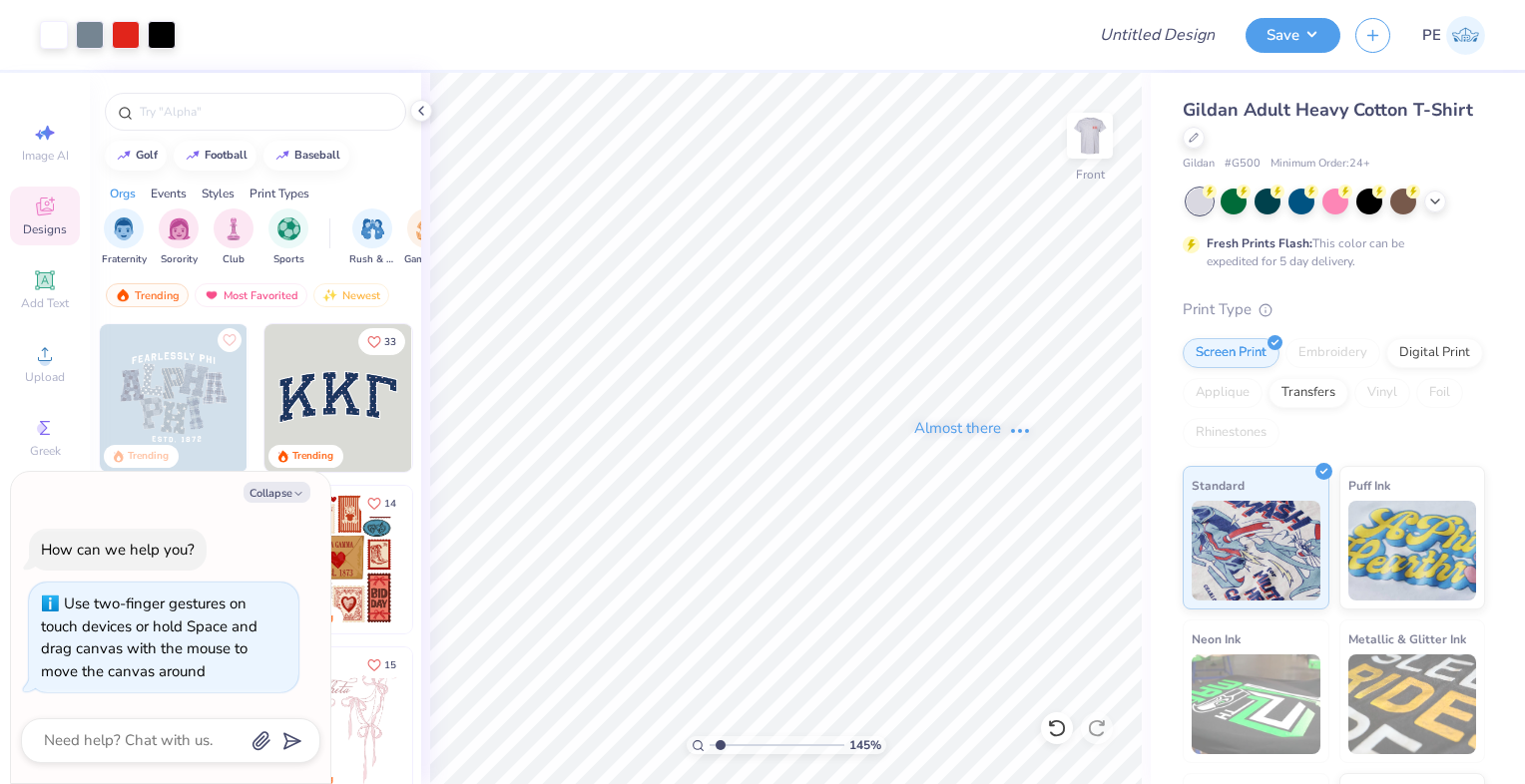 type on "x" 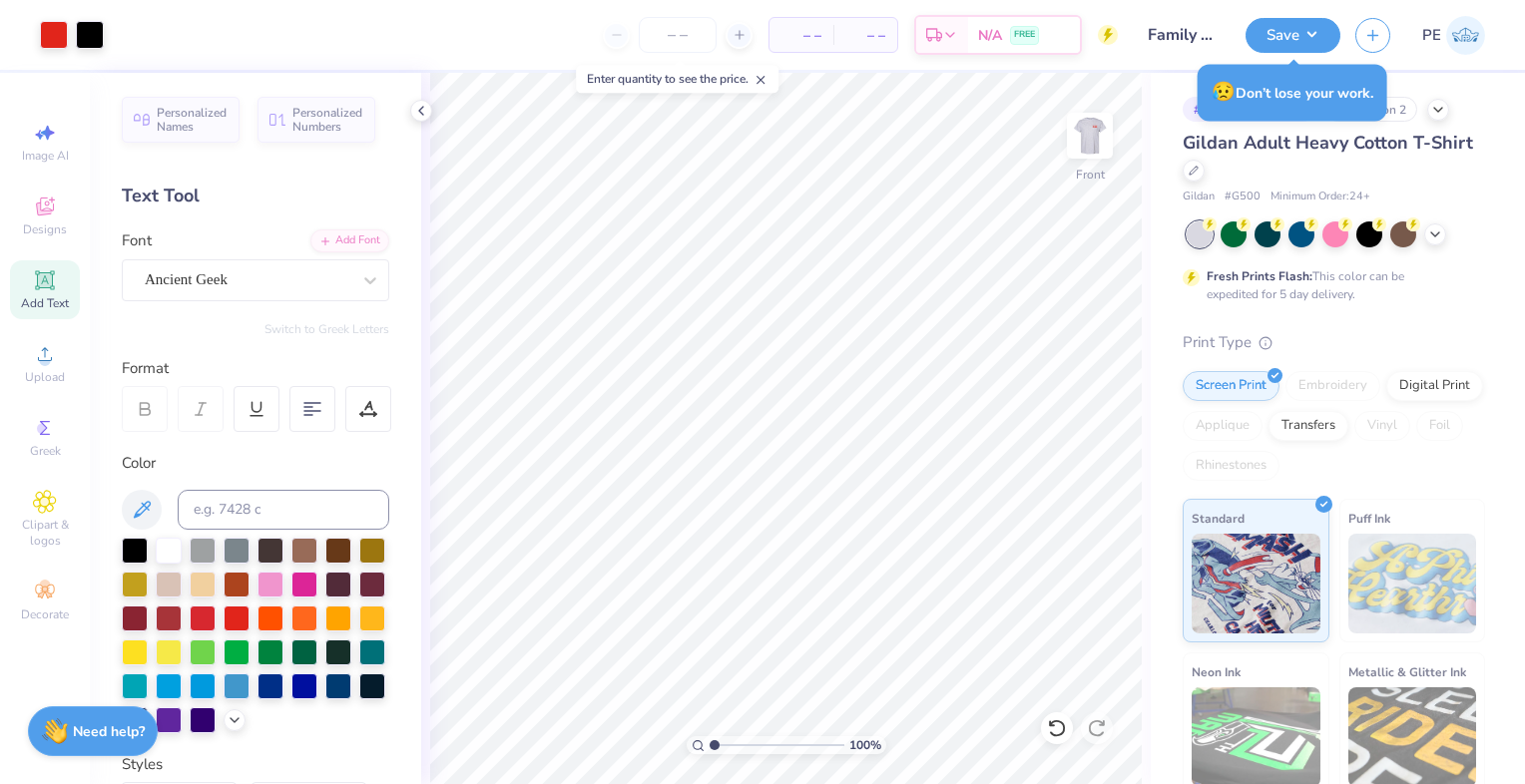 scroll, scrollTop: 0, scrollLeft: 0, axis: both 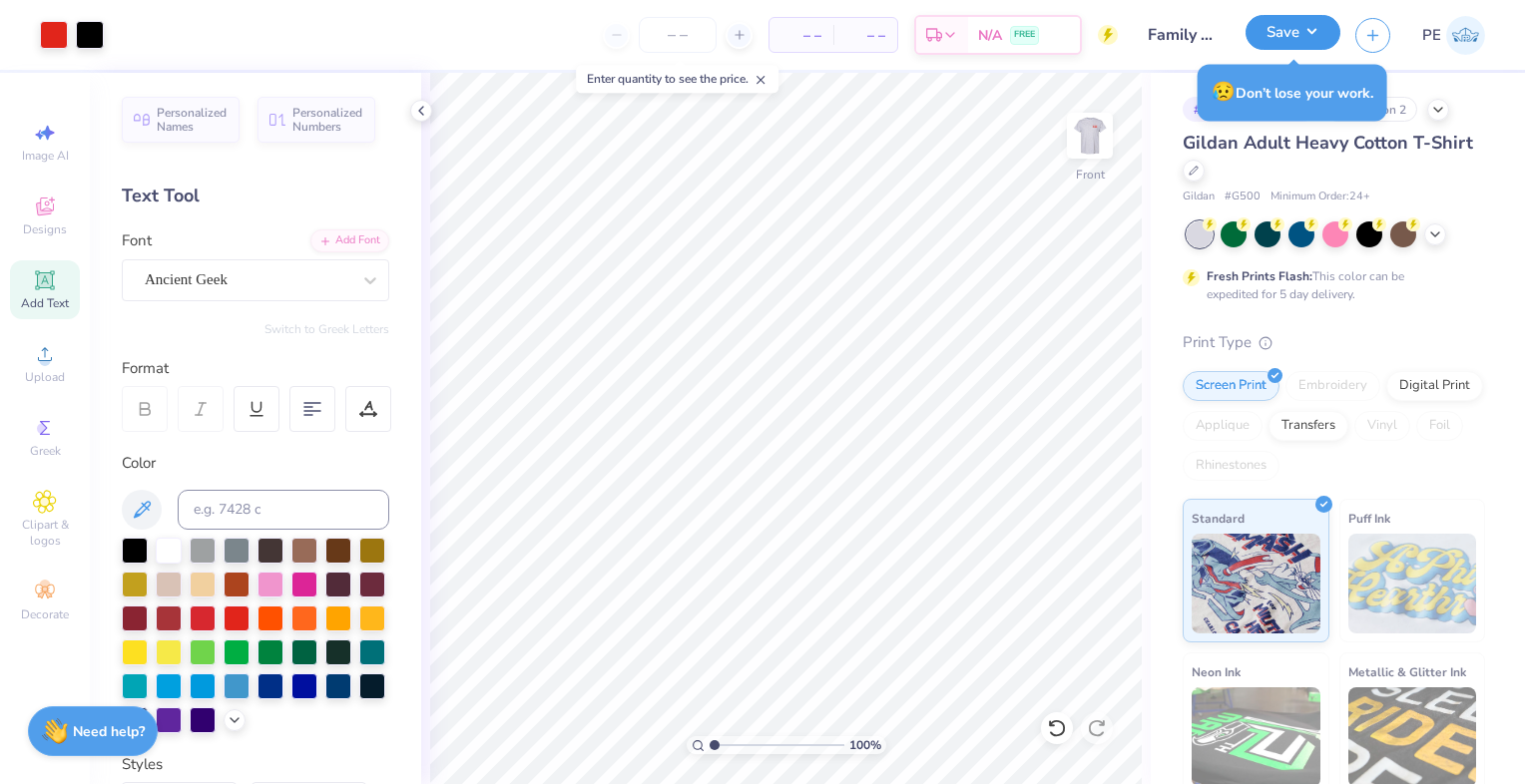 drag, startPoint x: 0, startPoint y: 0, endPoint x: 1313, endPoint y: 36, distance: 1313.4934 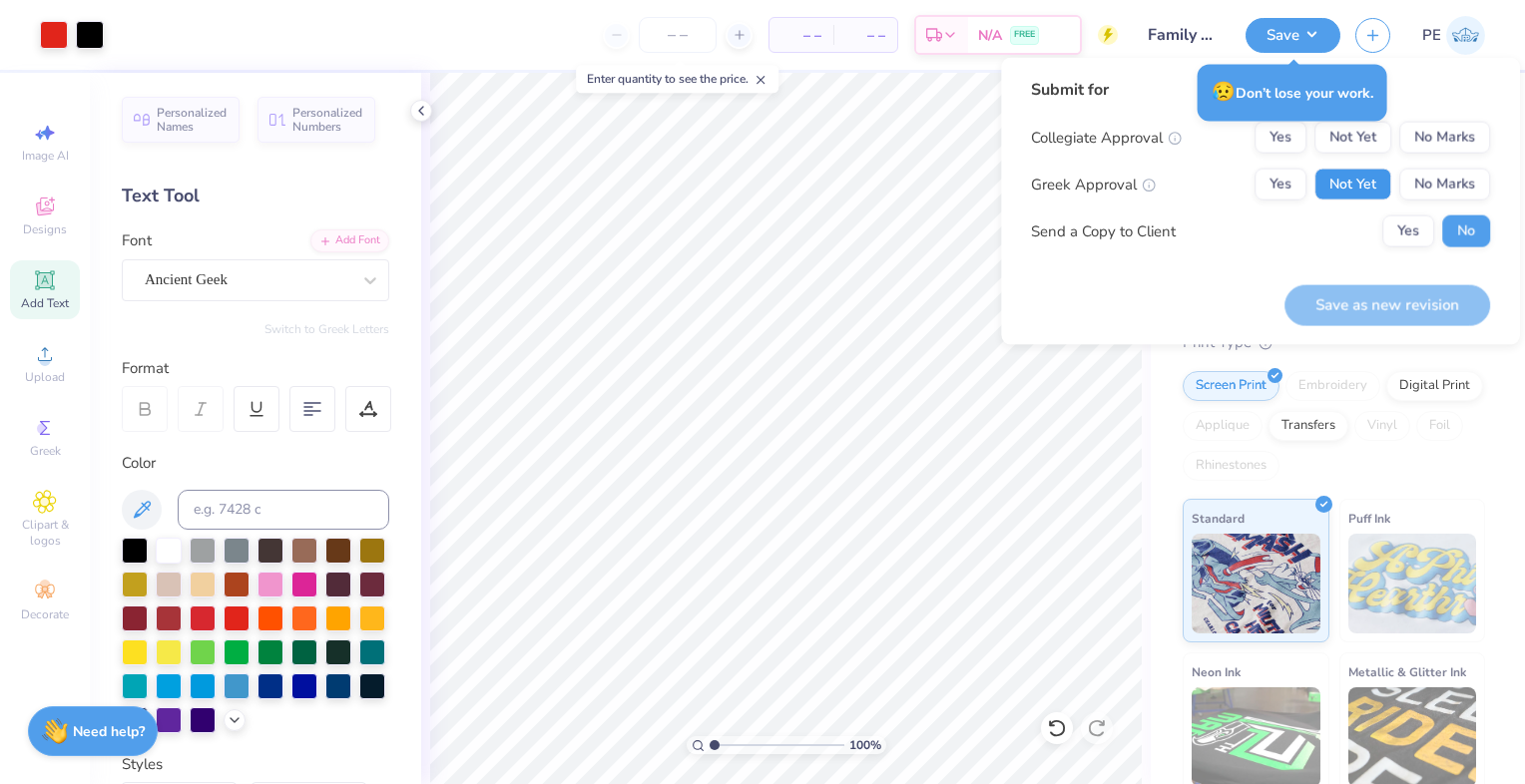 click on "Not Yet" at bounding box center (1352, 185) 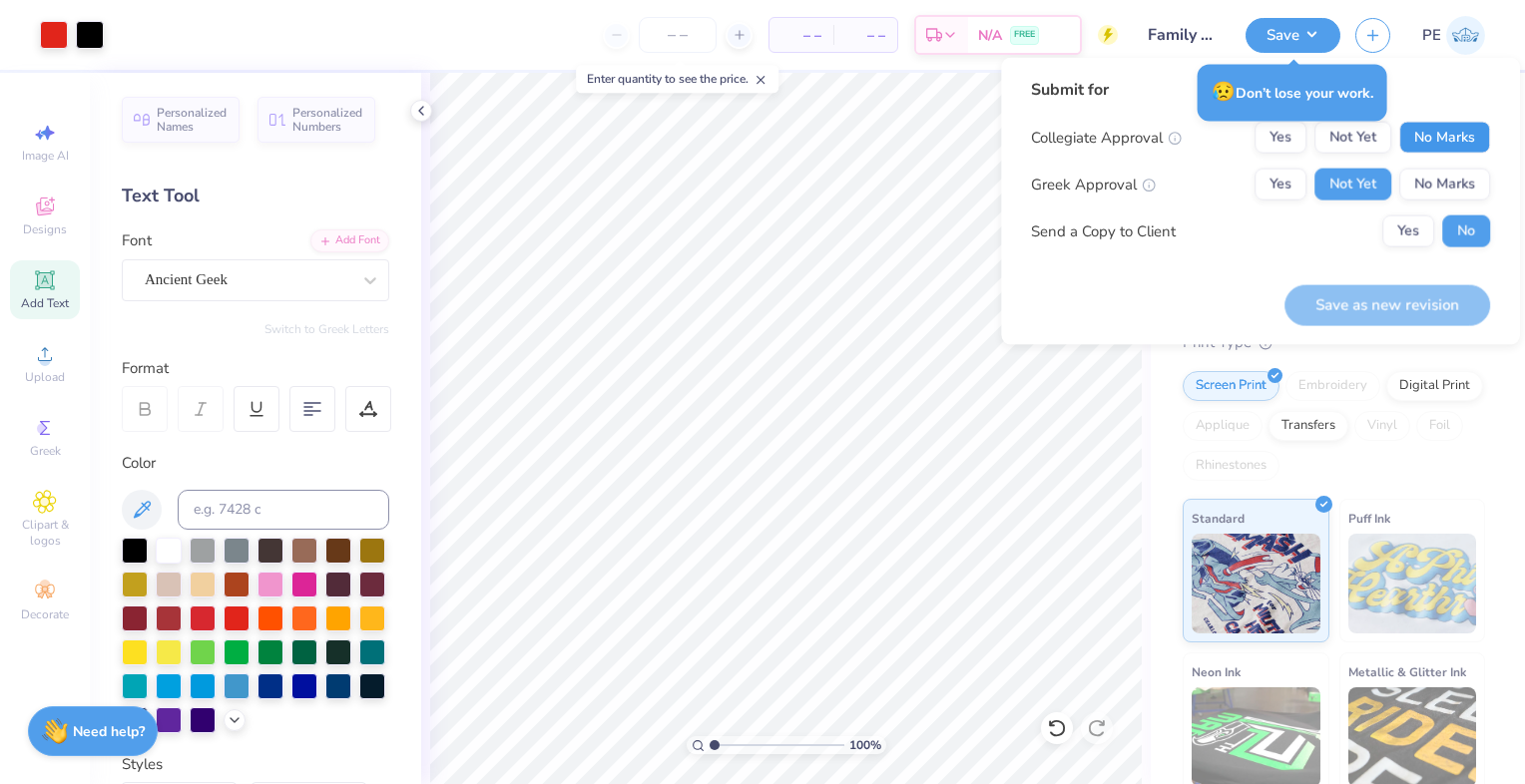 click on "No Marks" at bounding box center (1444, 138) 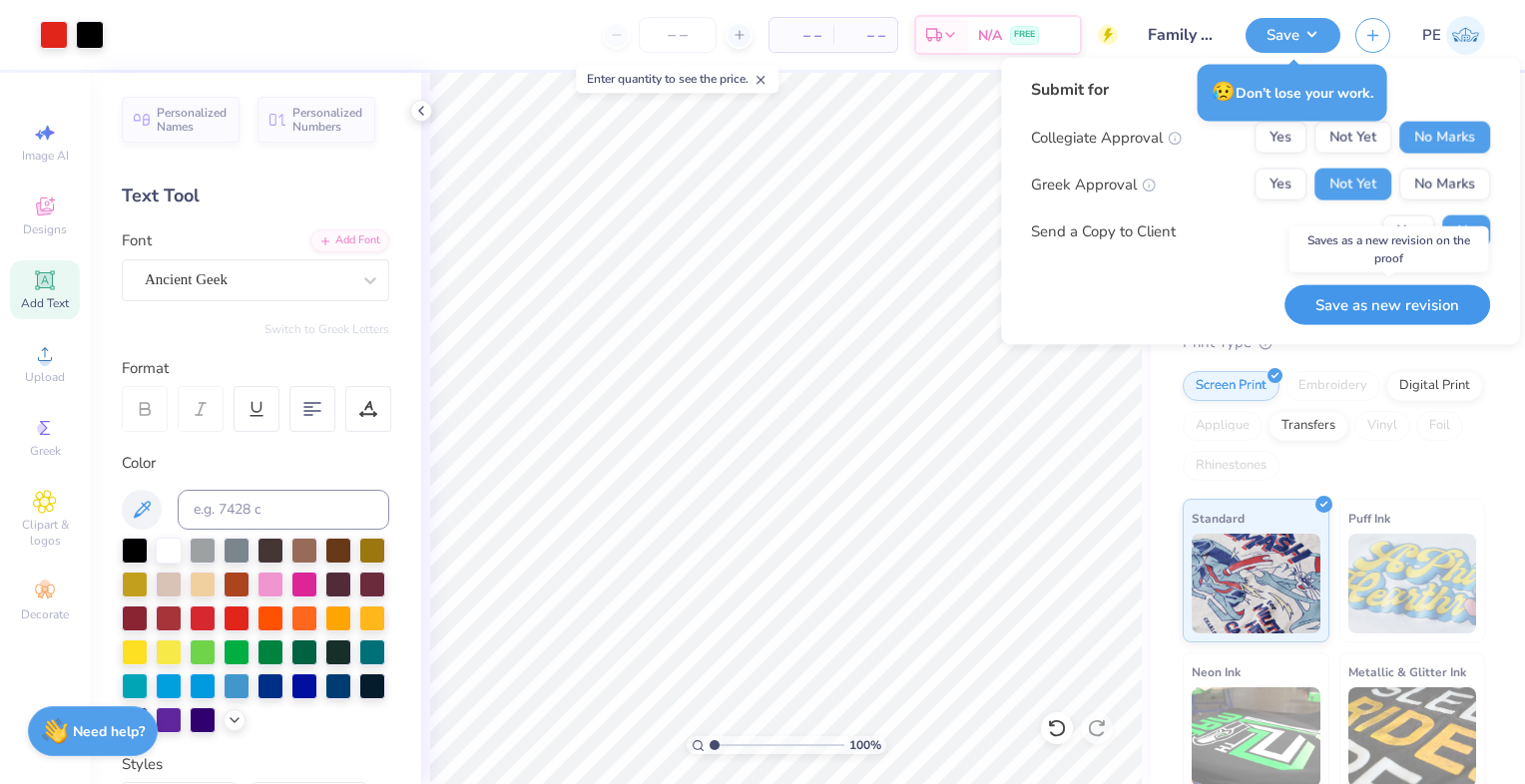 click on "Save as new revision" at bounding box center [1387, 304] 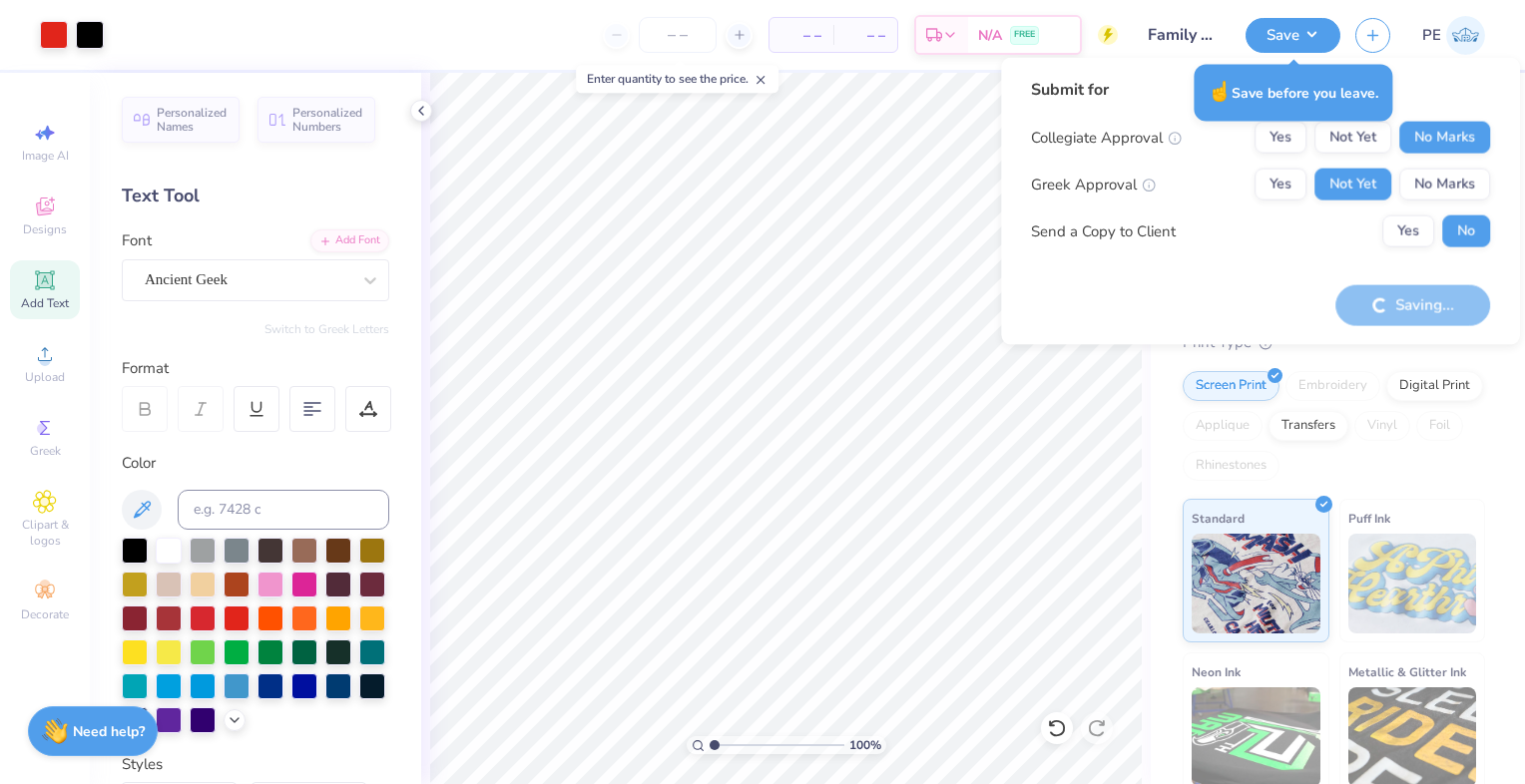 click at bounding box center [678, 35] 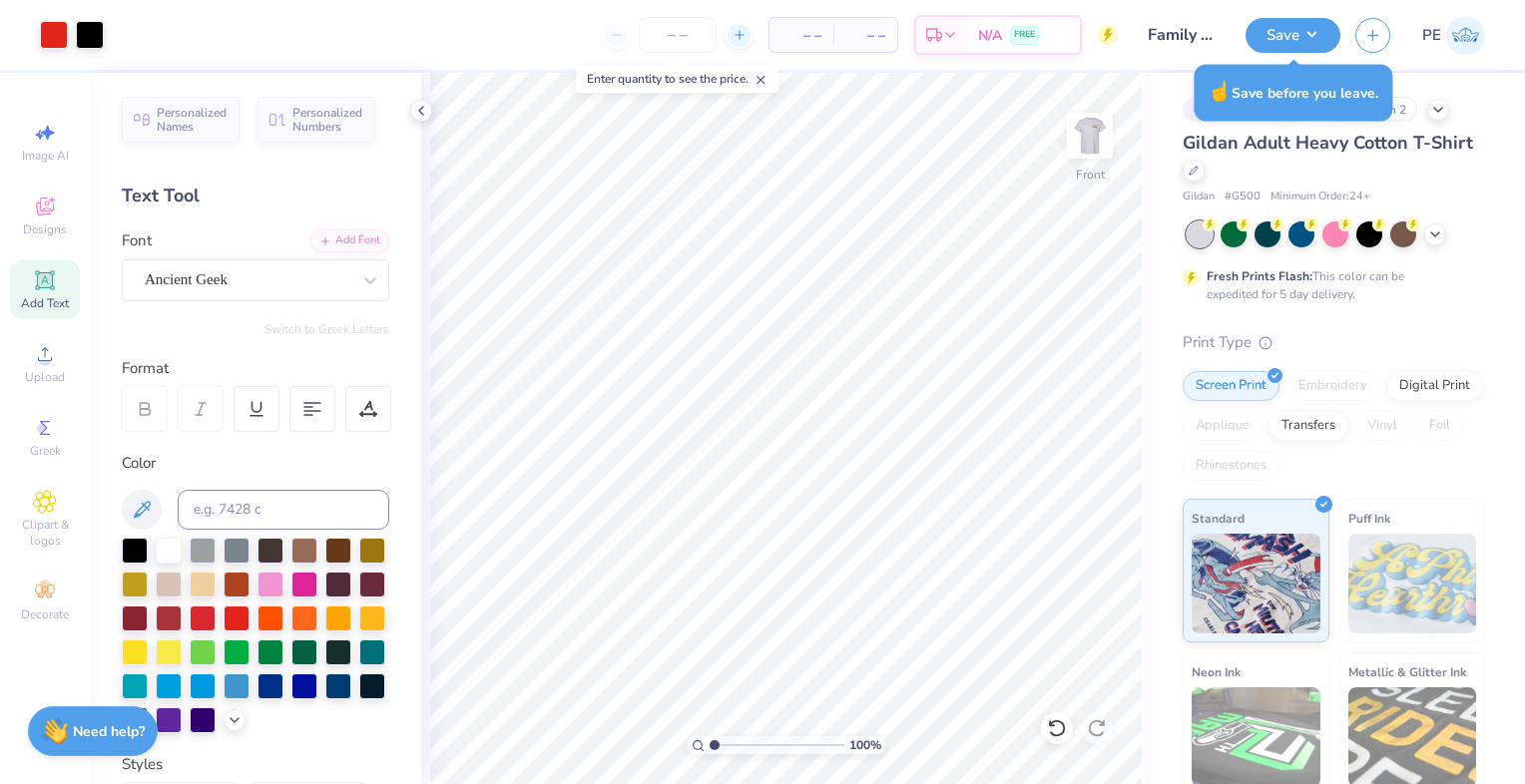 click 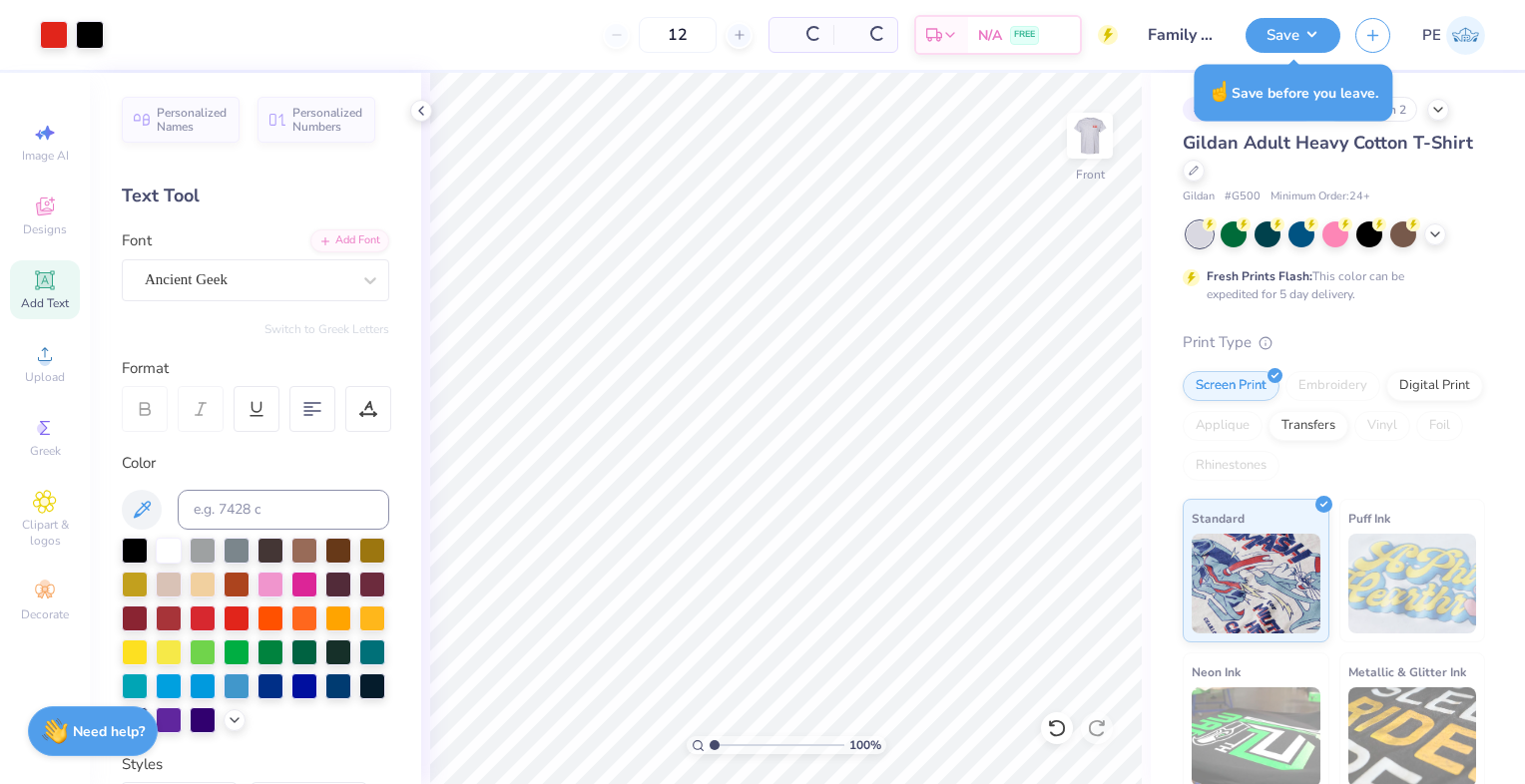 click on "12" at bounding box center [678, 35] 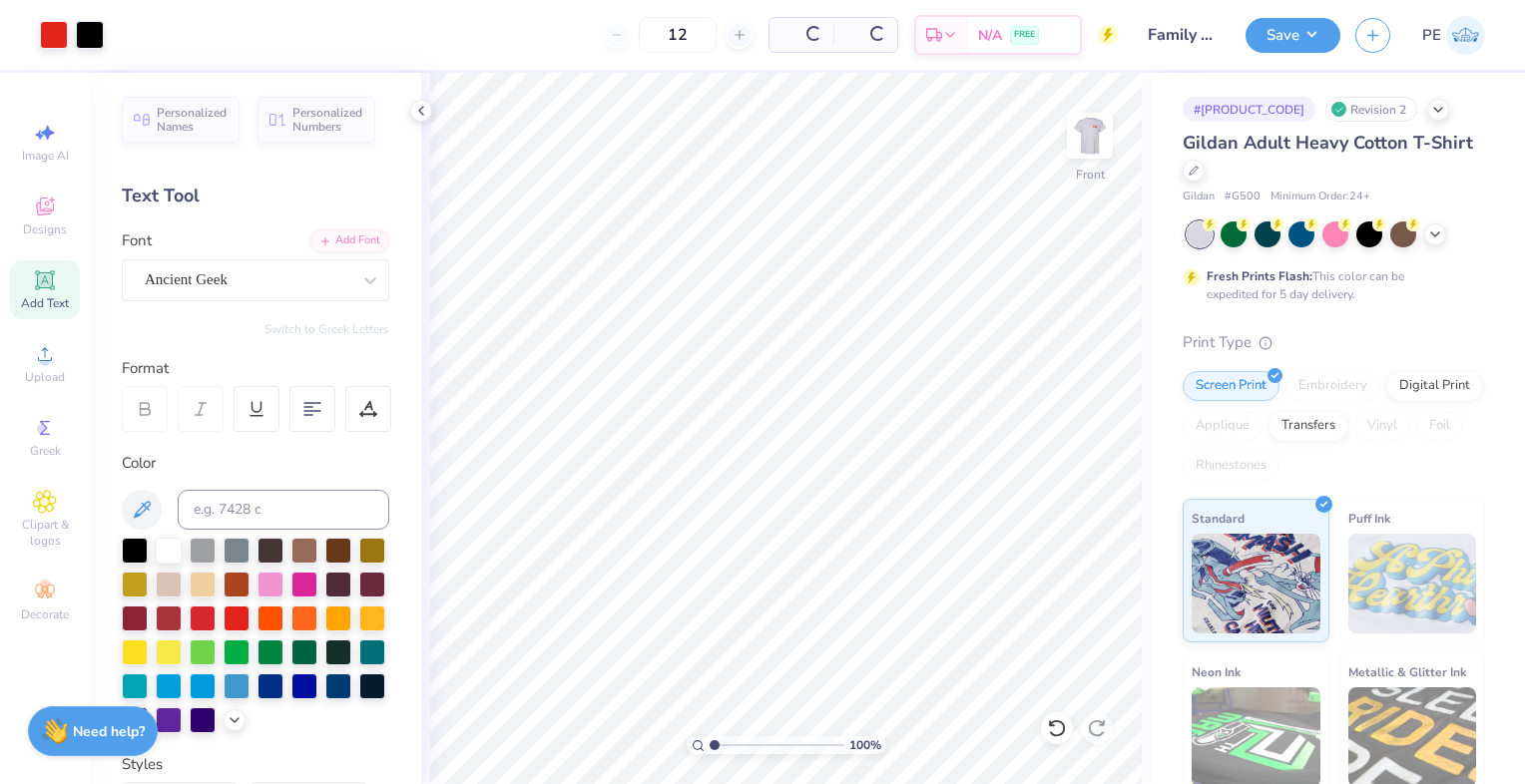 click on "12" at bounding box center [678, 35] 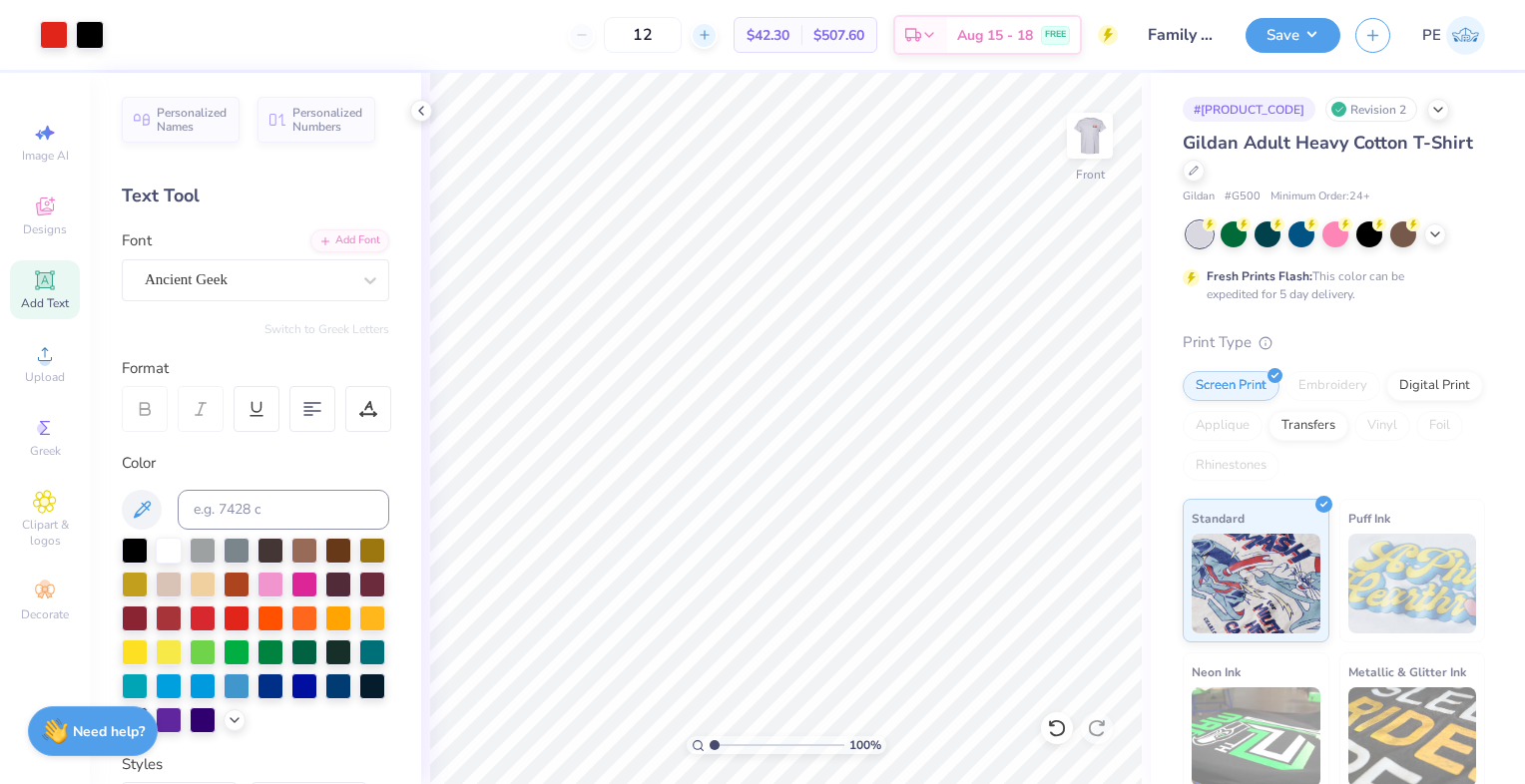click 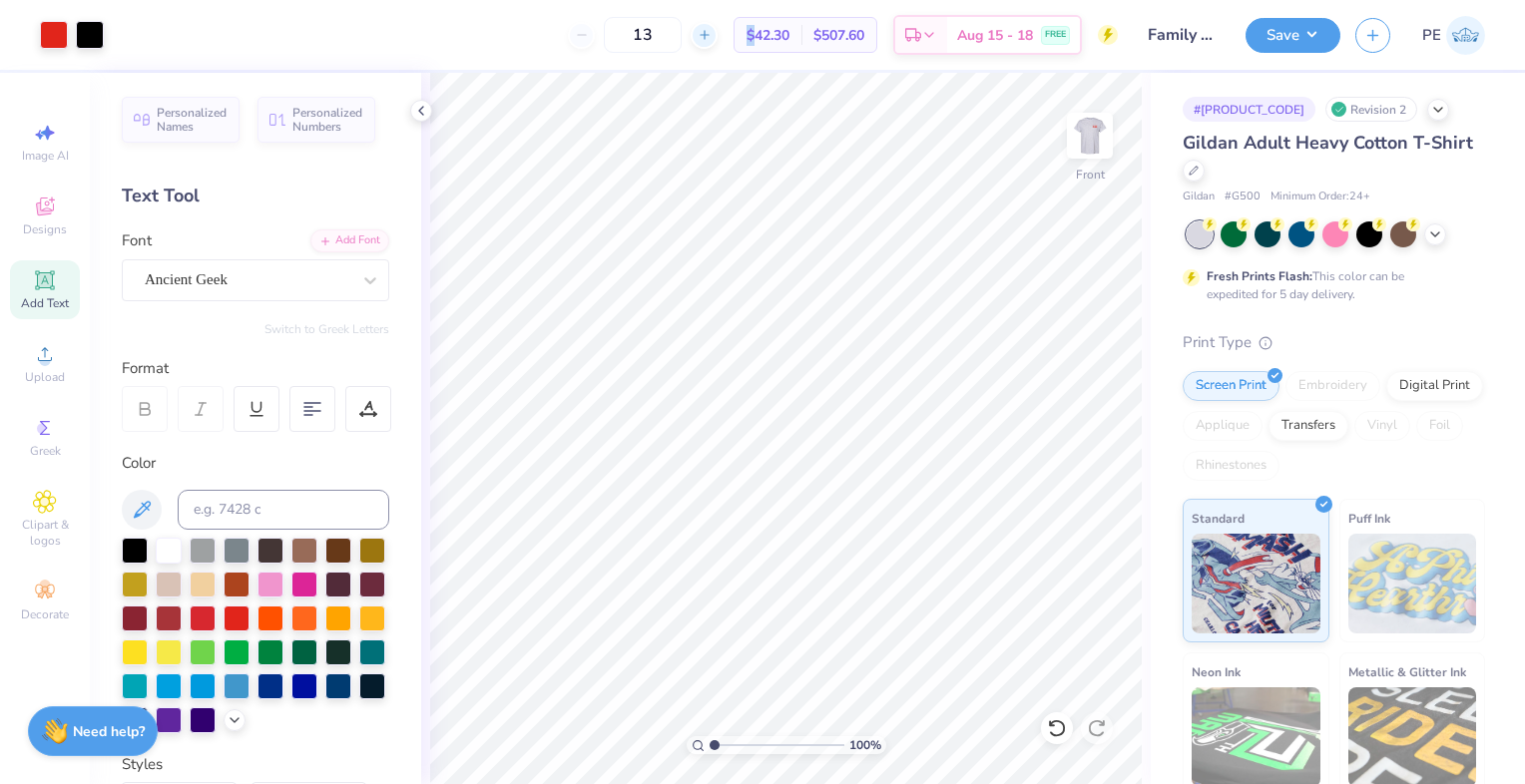click 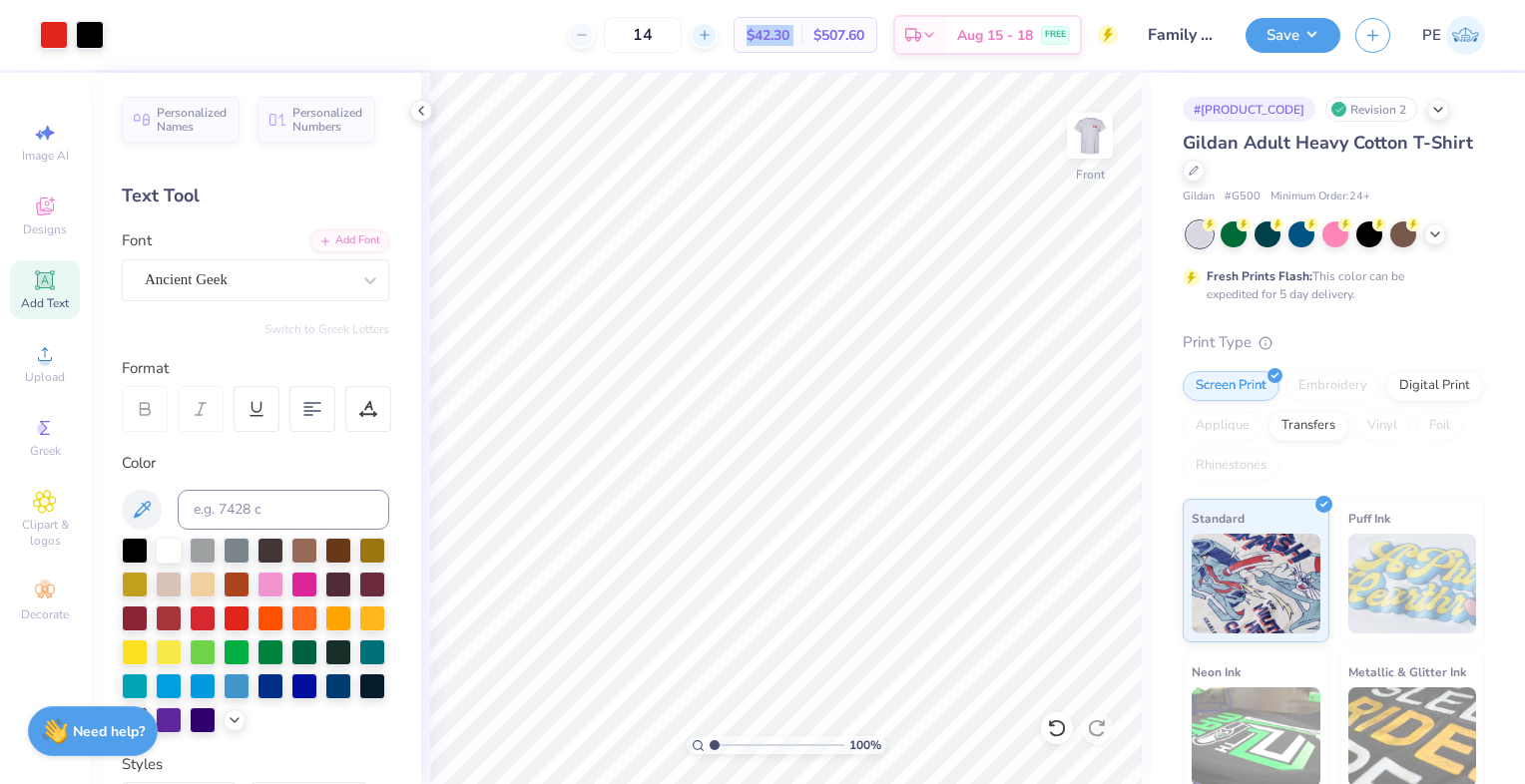 click 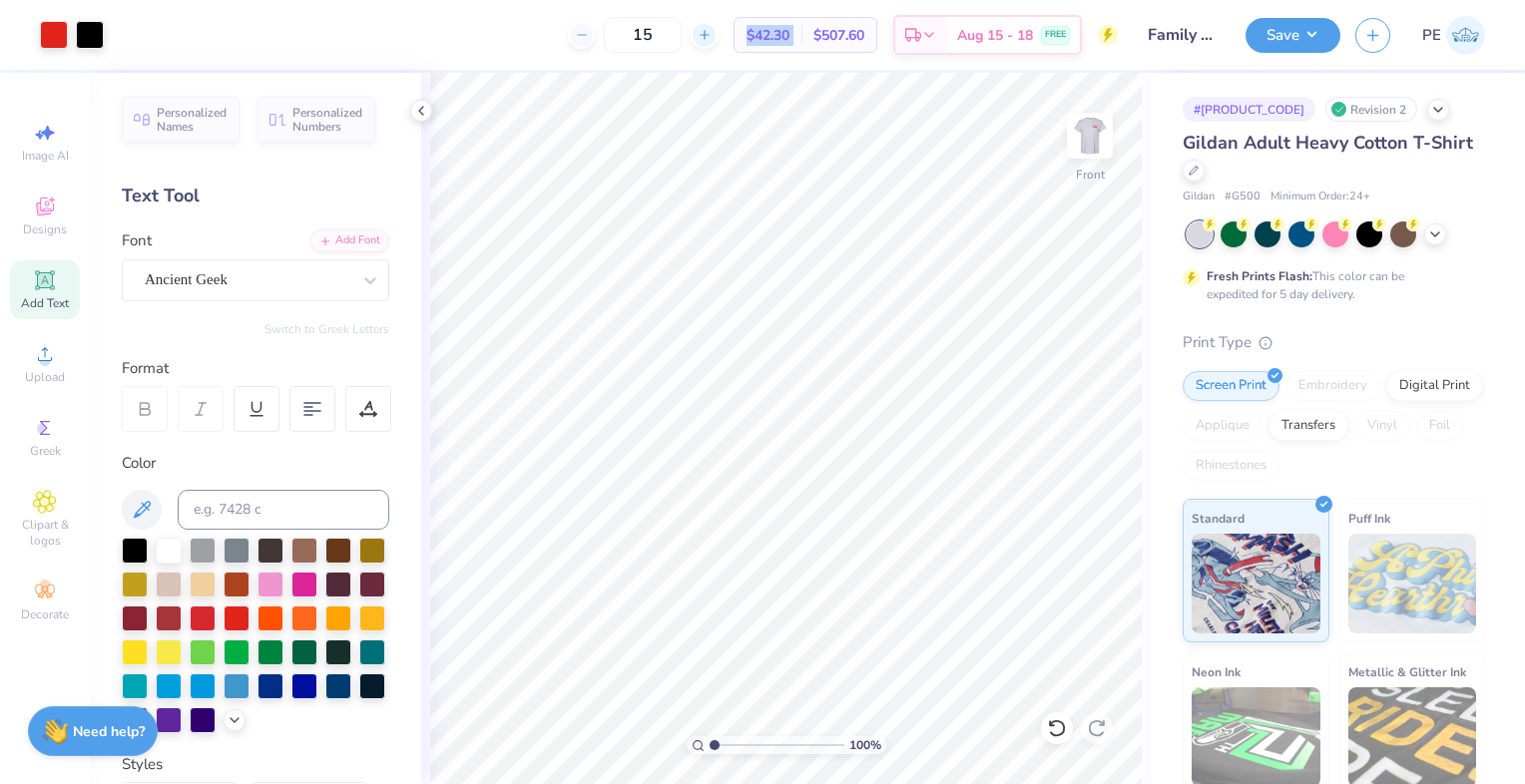 click 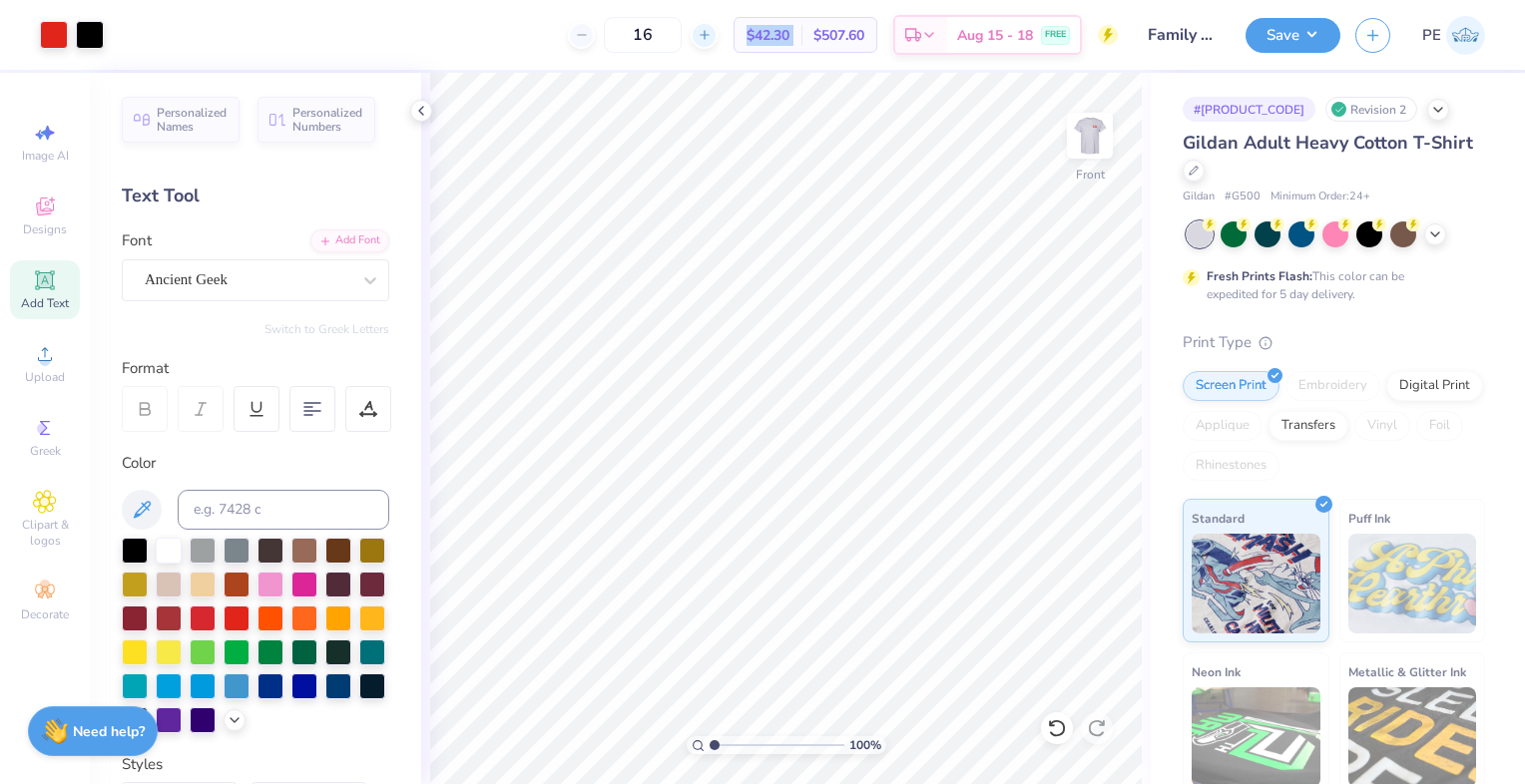 click 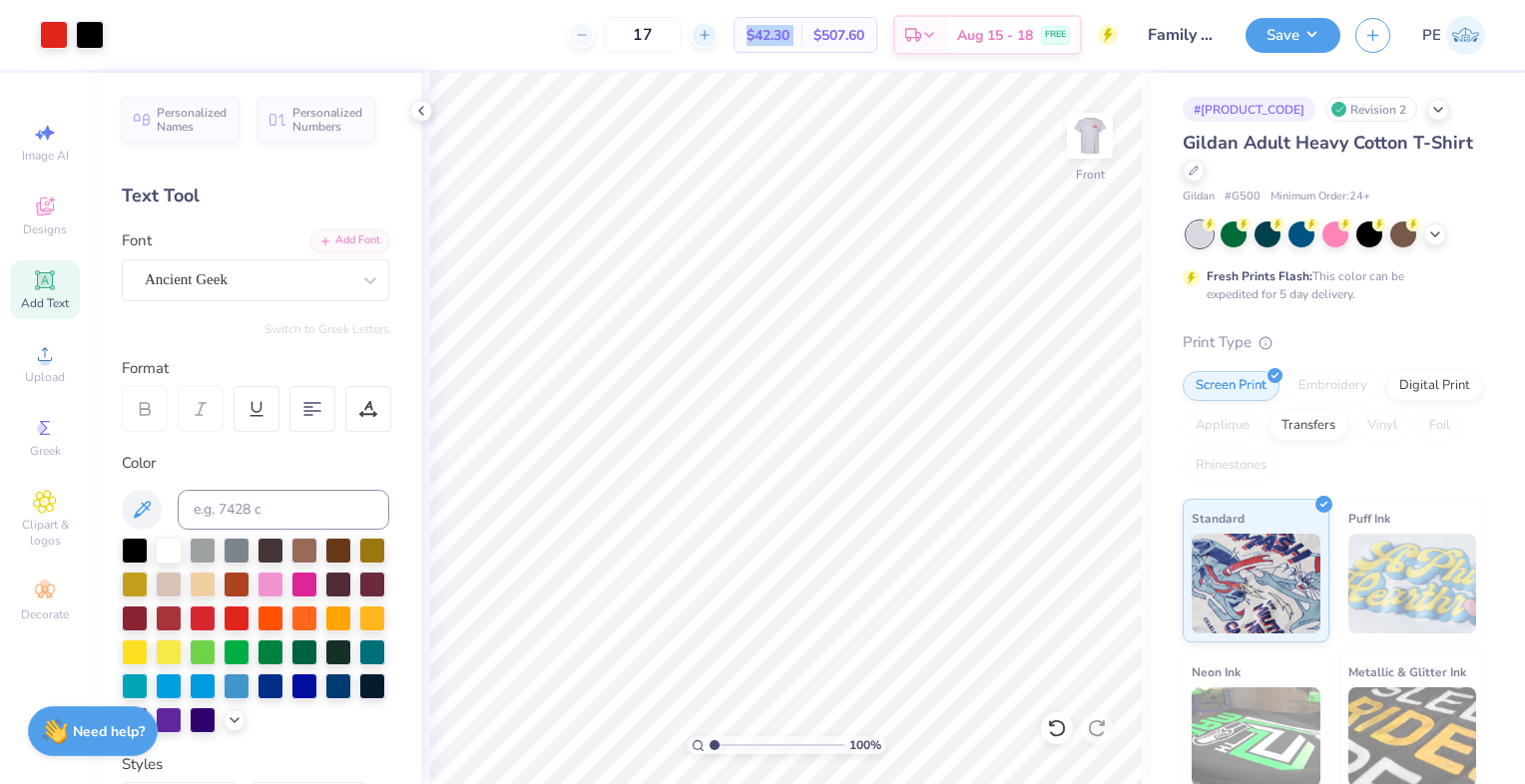 click 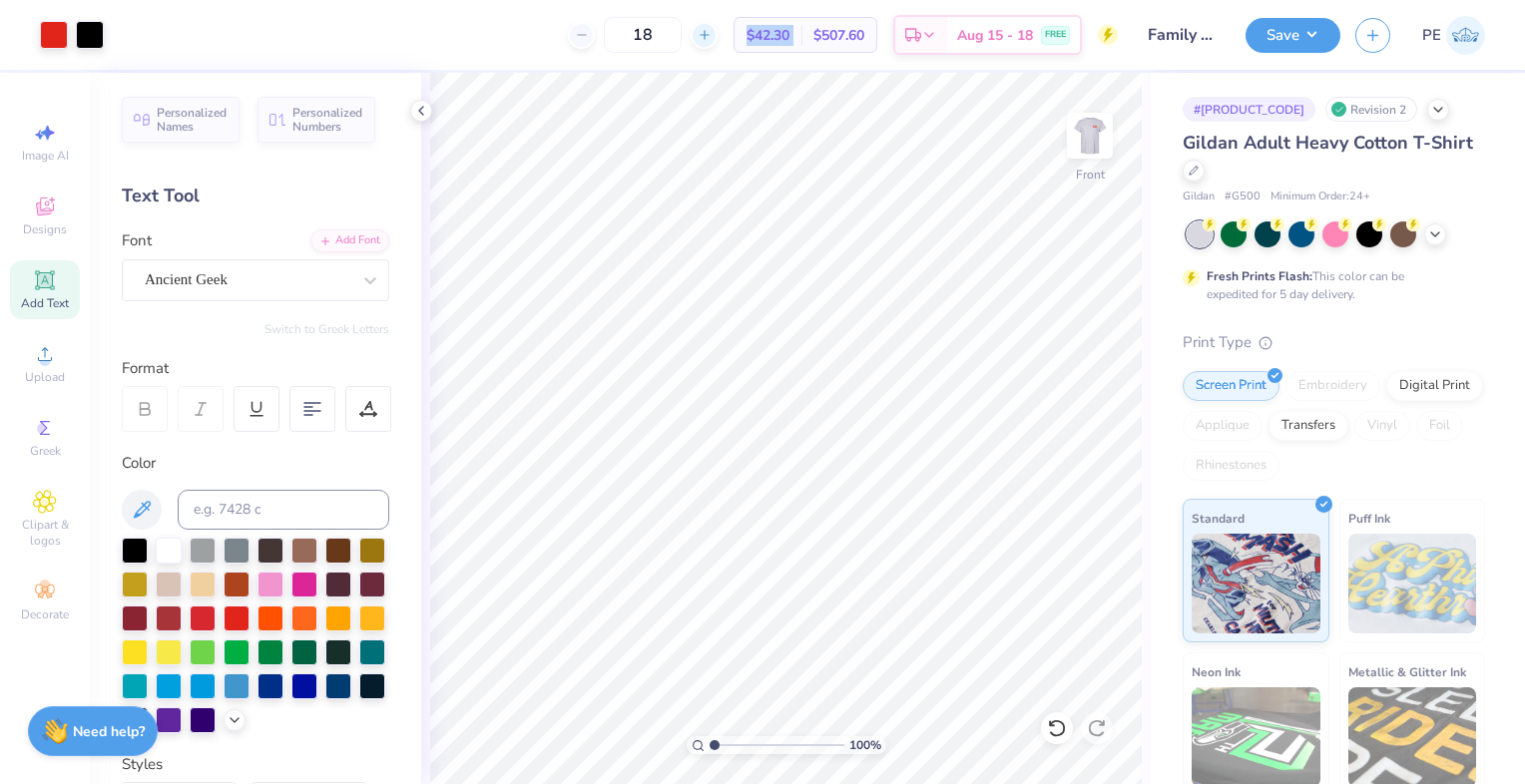 click 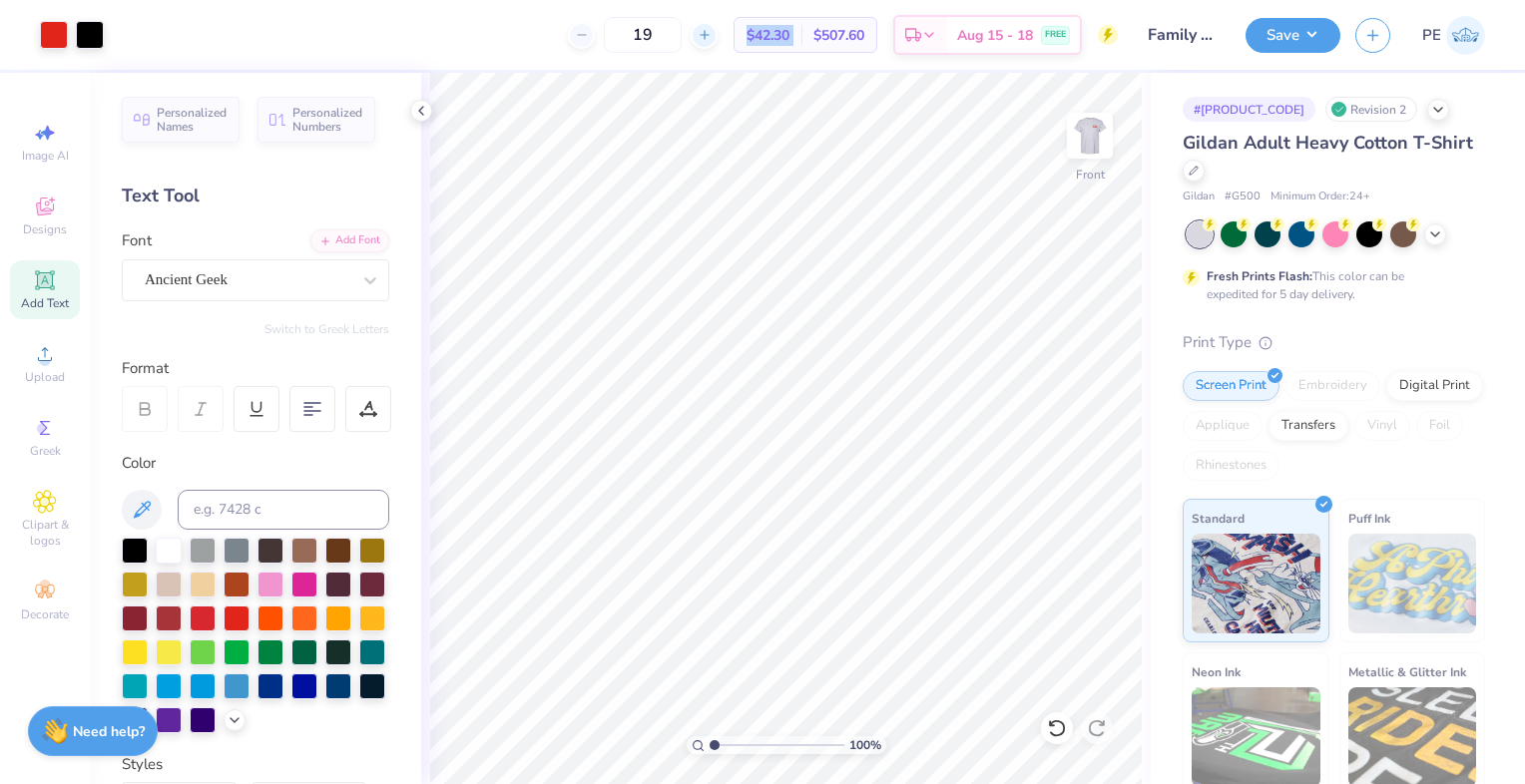 click 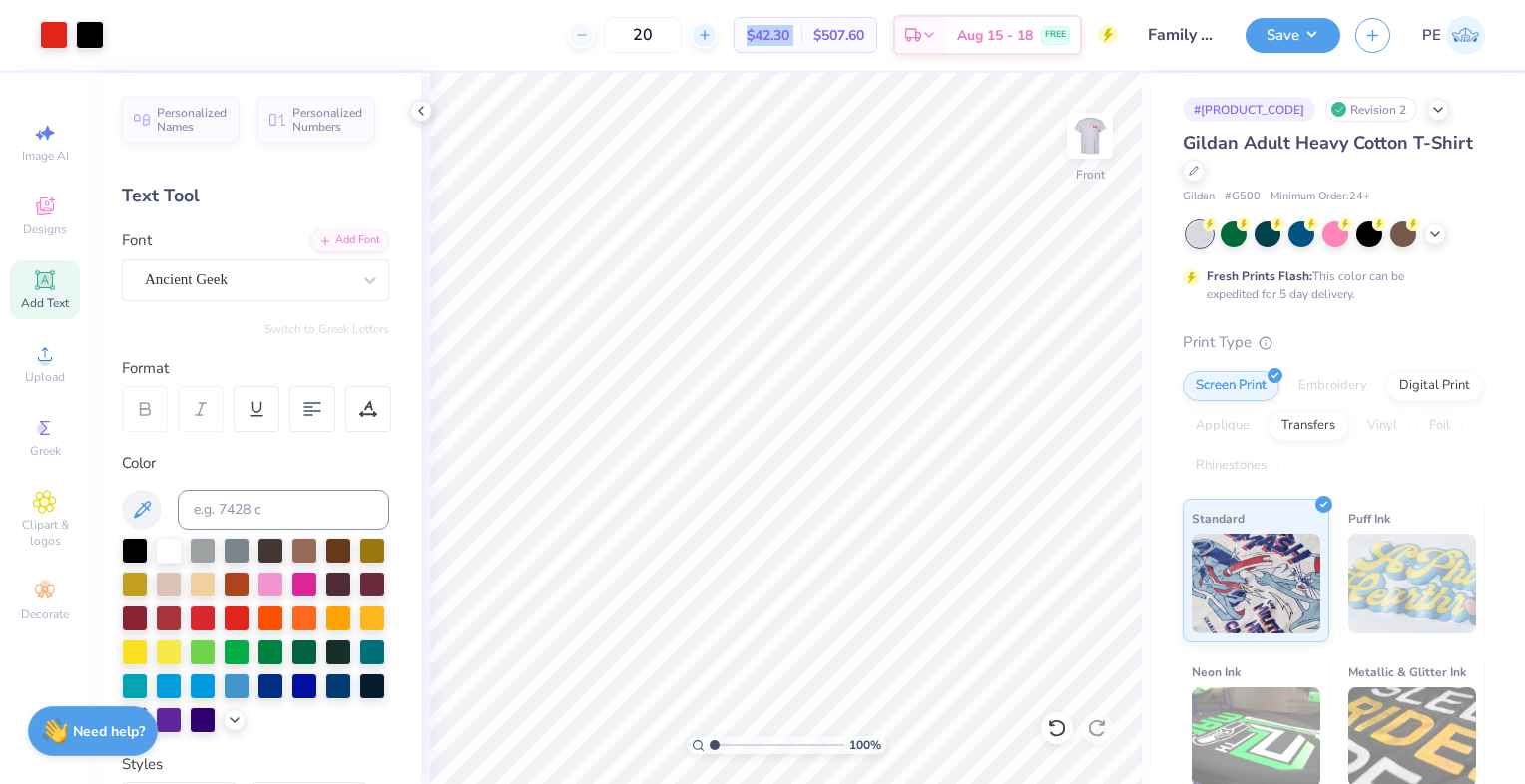 click 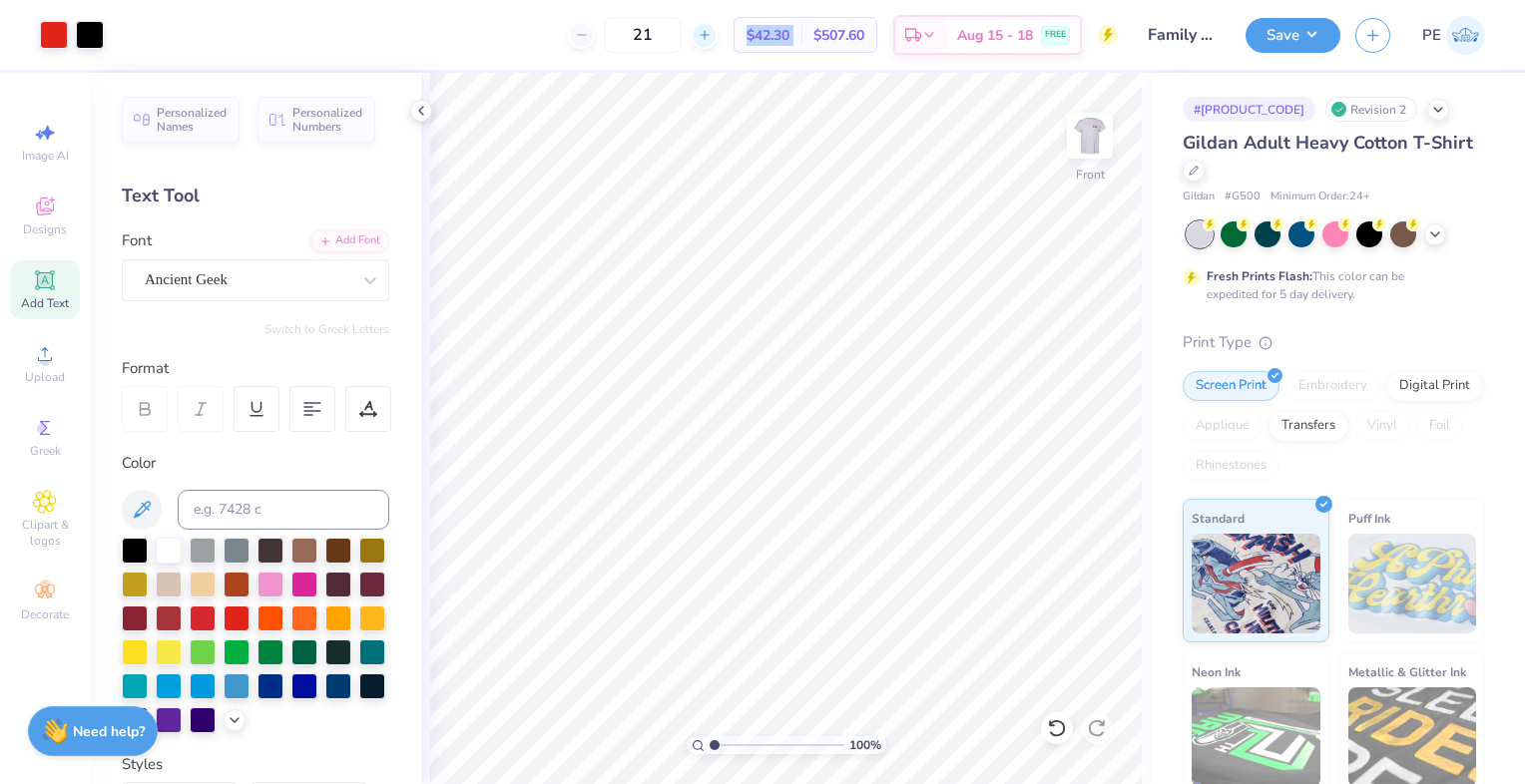 click 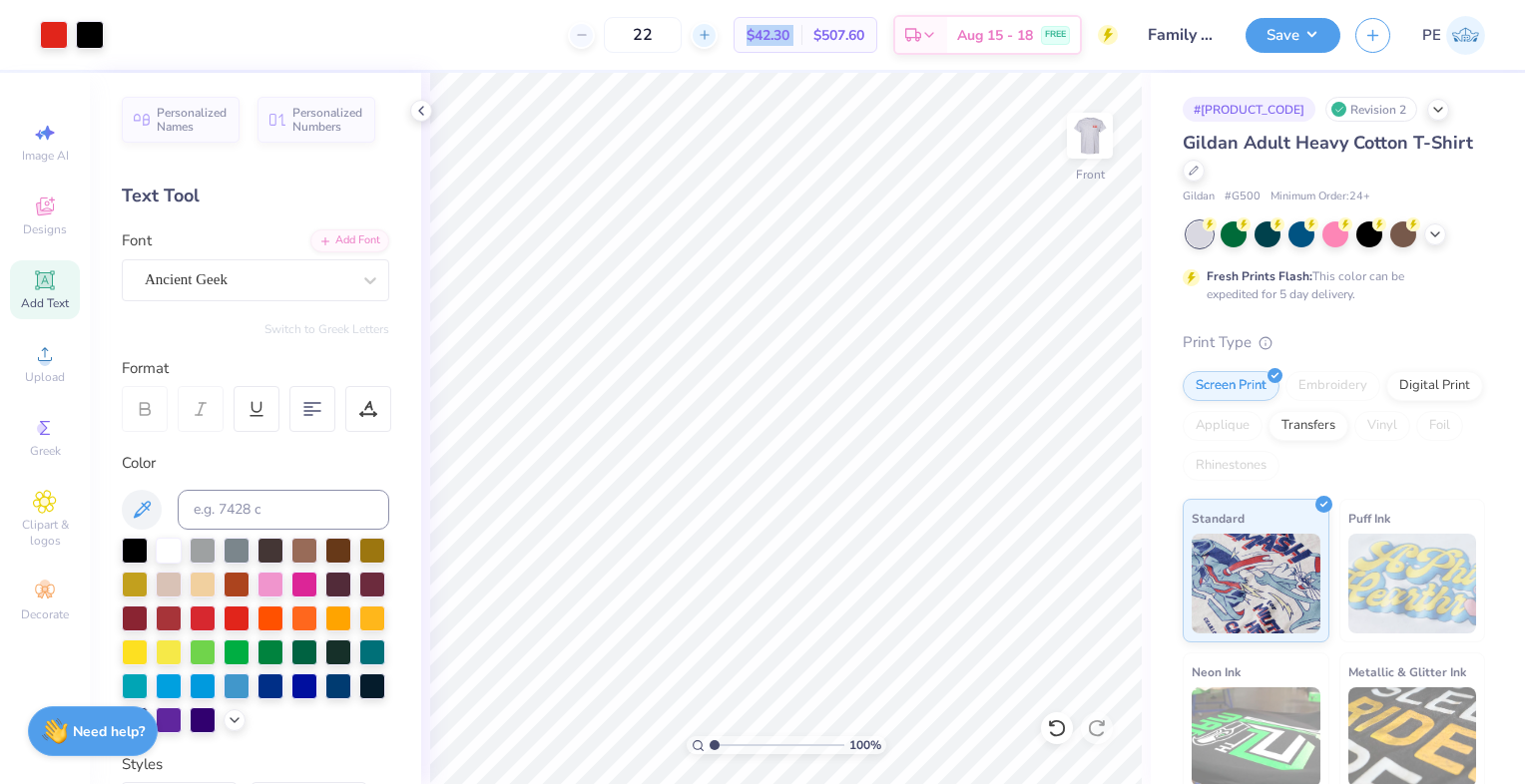 click 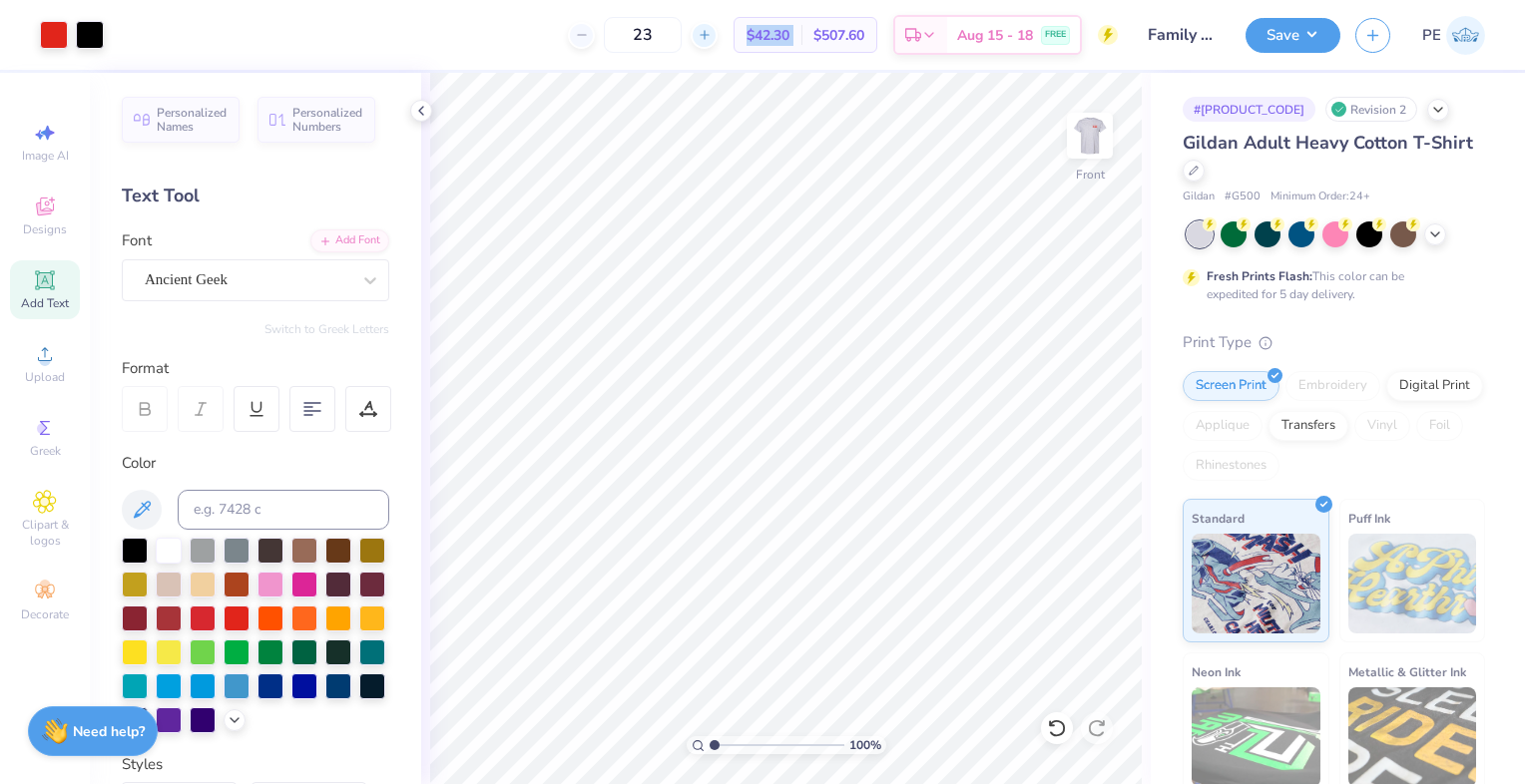 click 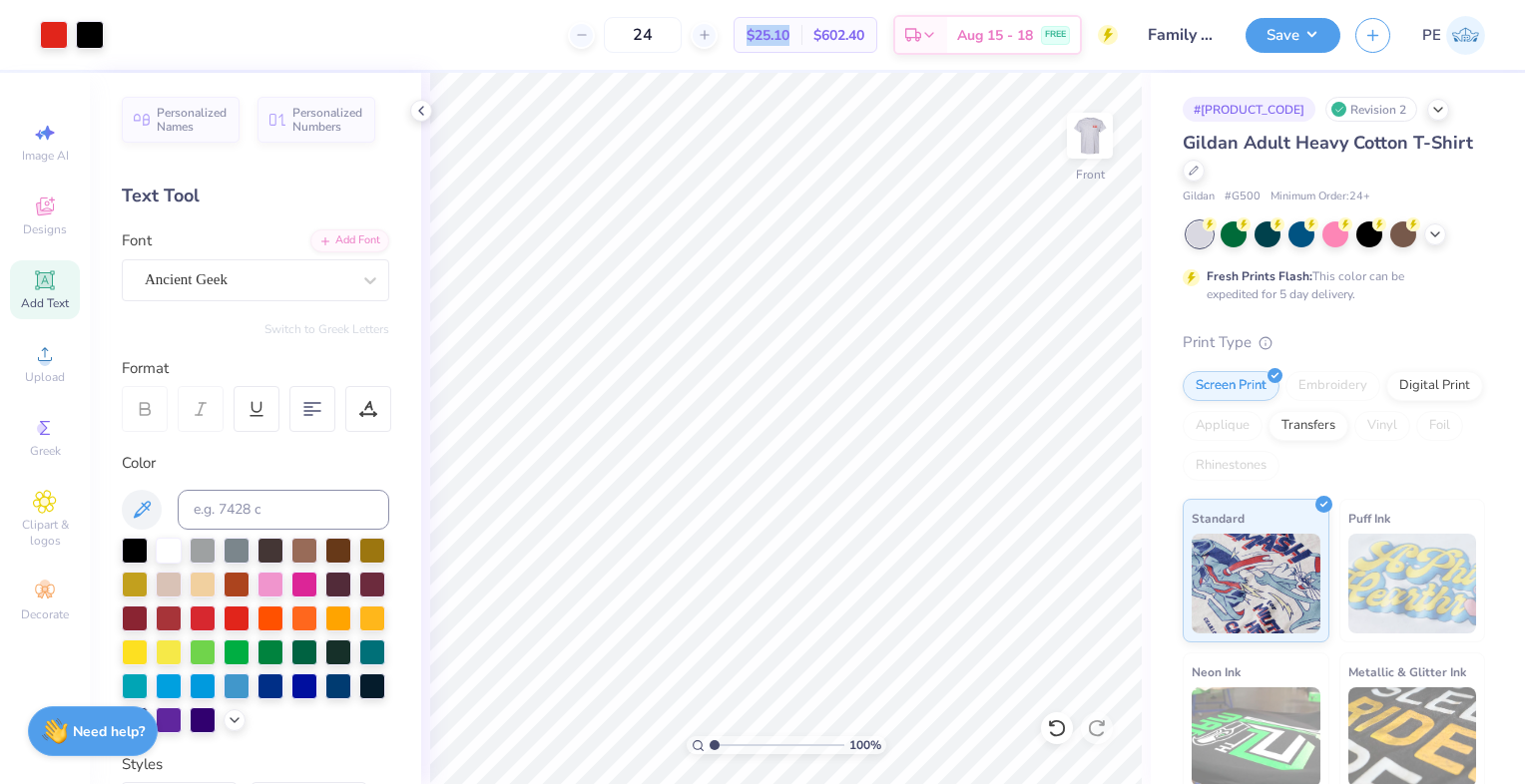 click on "24 $25.10 Per Item $602.40 Total Est.  Delivery Aug 15 - 18 FREE" at bounding box center [618, 35] 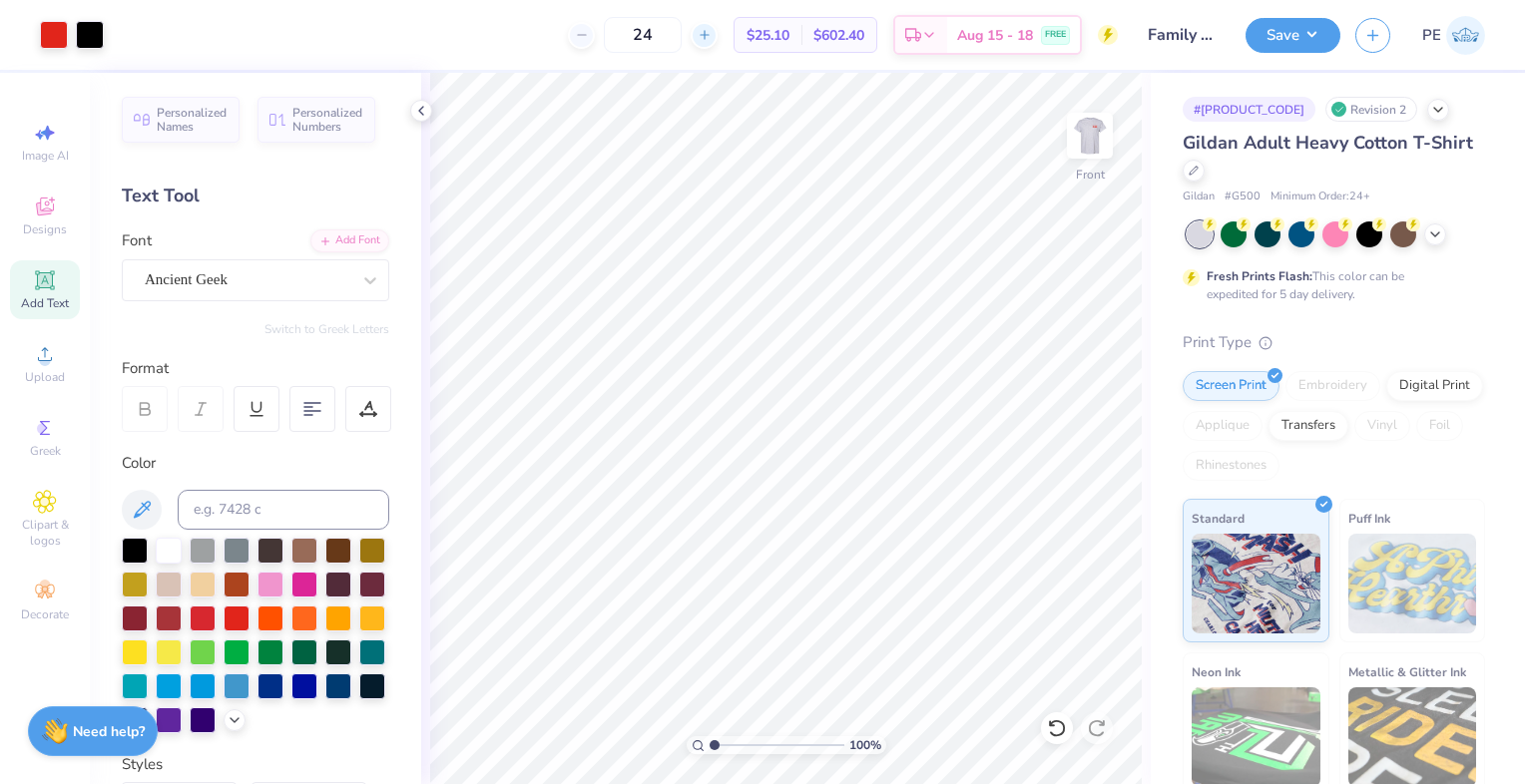 click 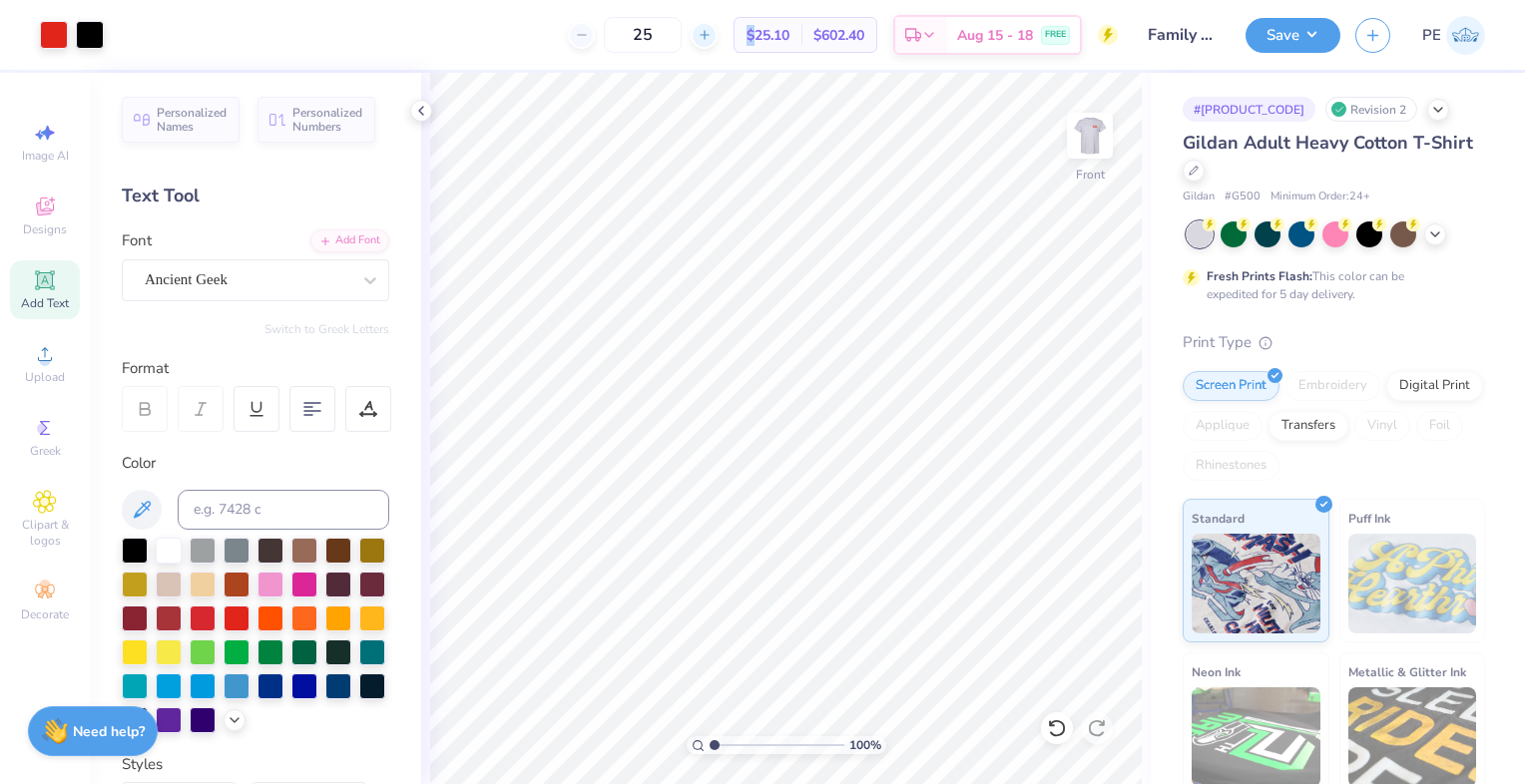 click 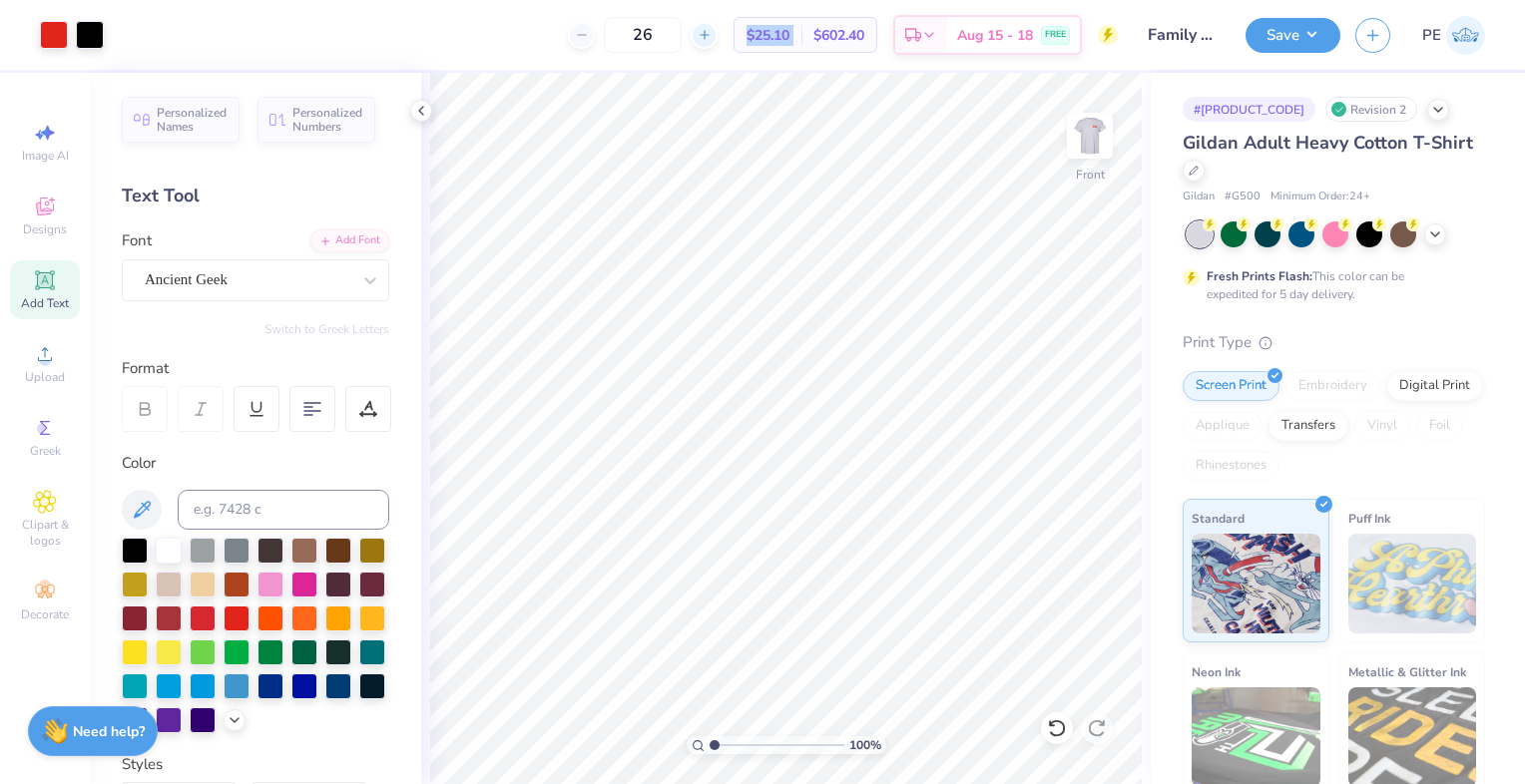 click 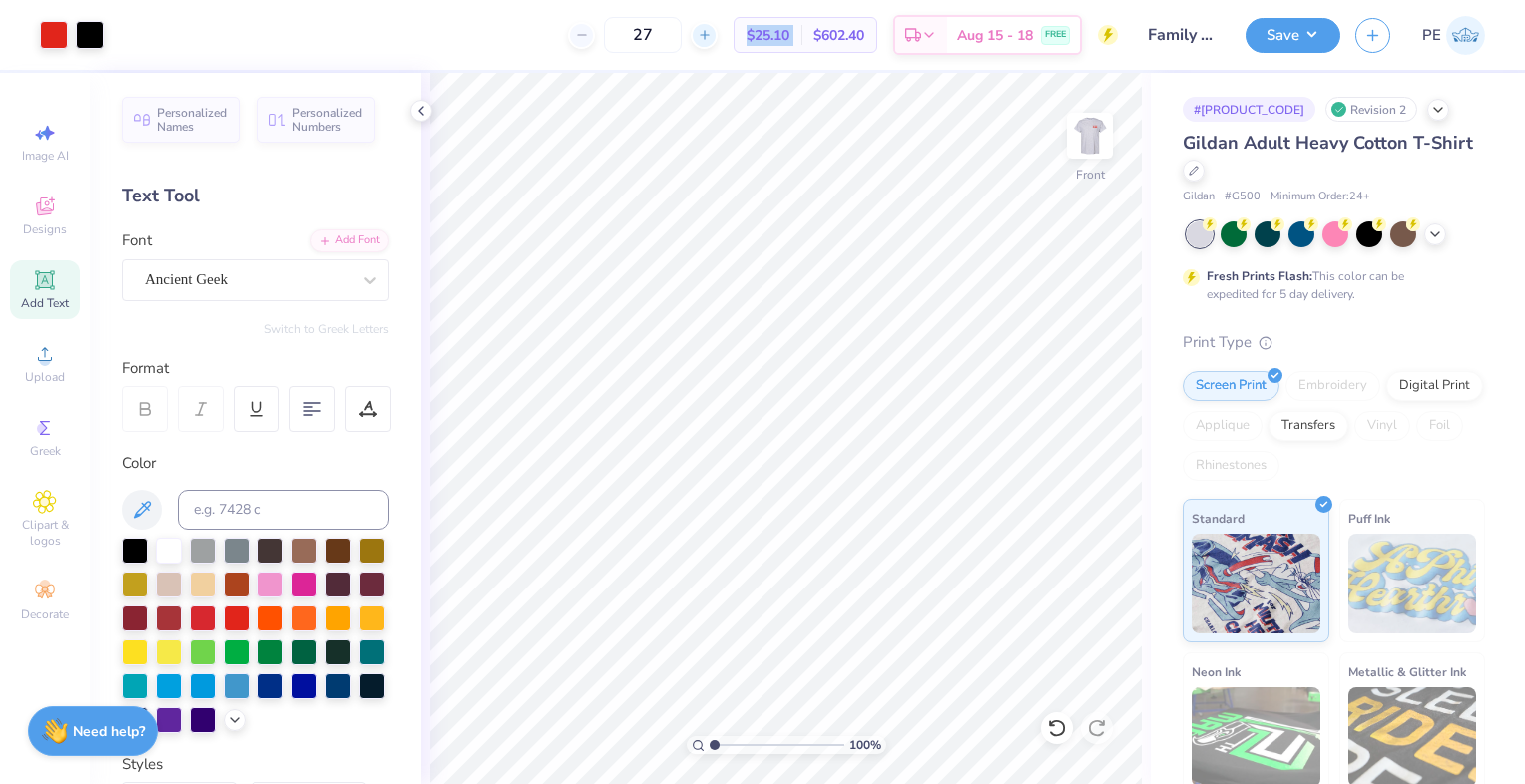 click 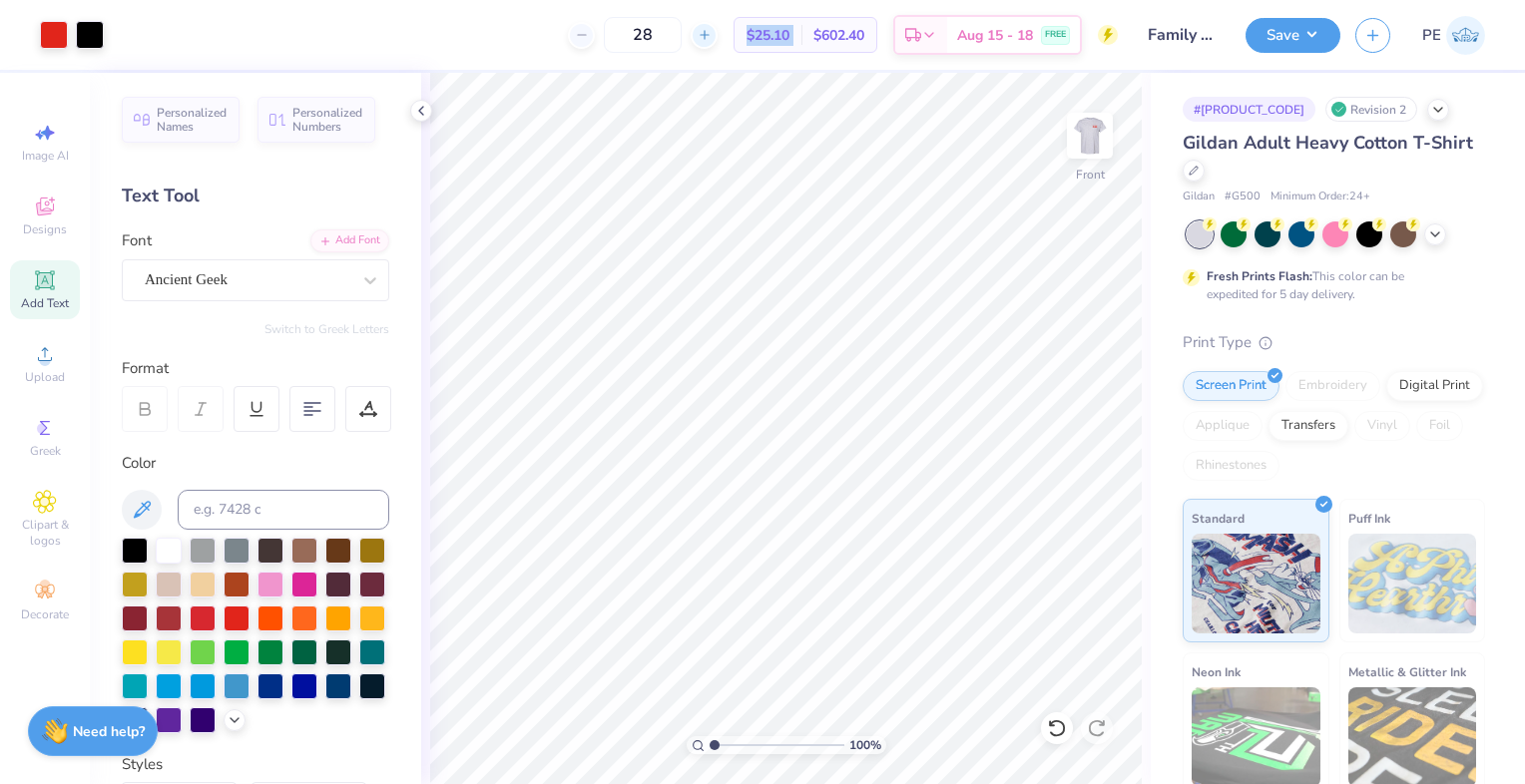 click 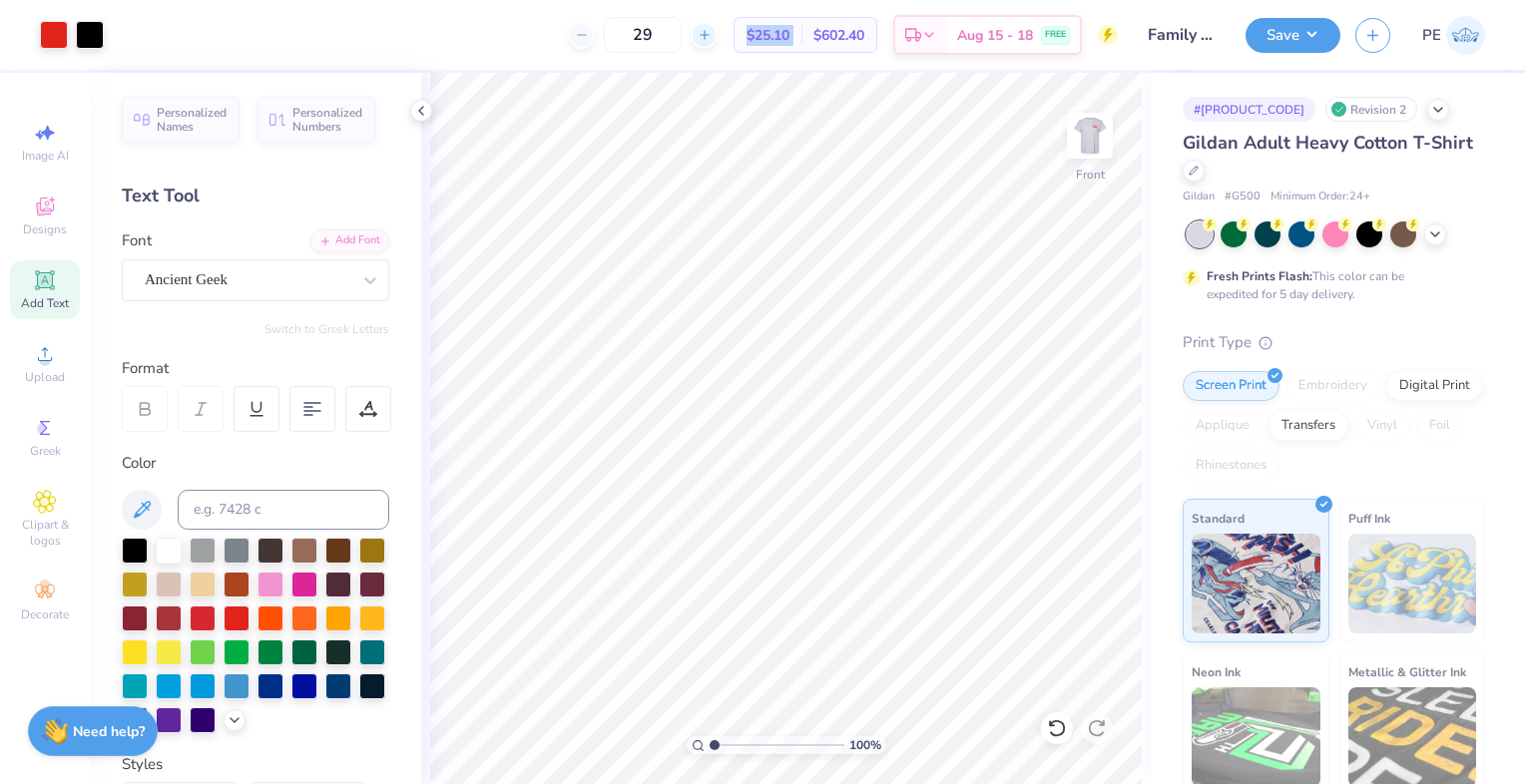 click 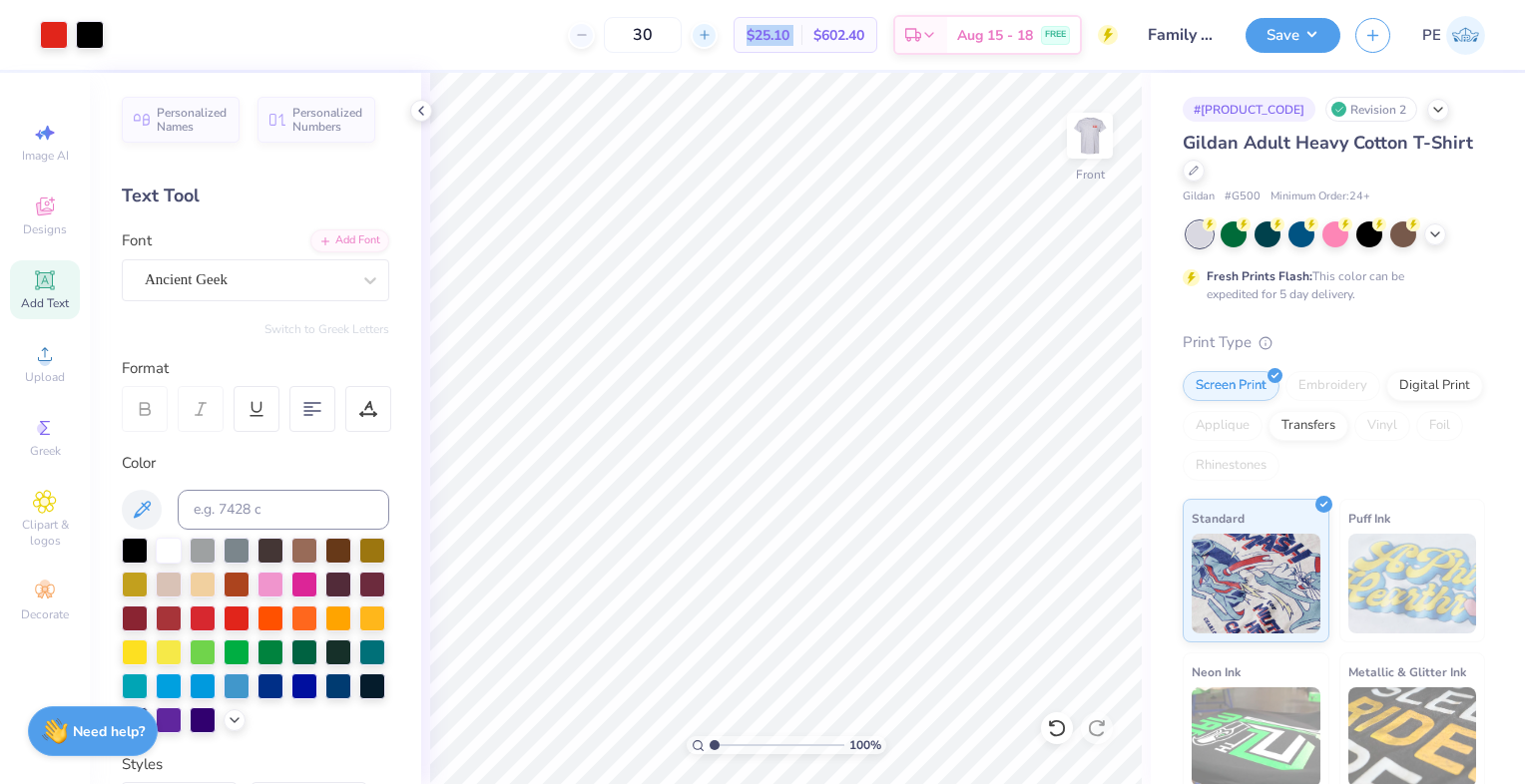 click 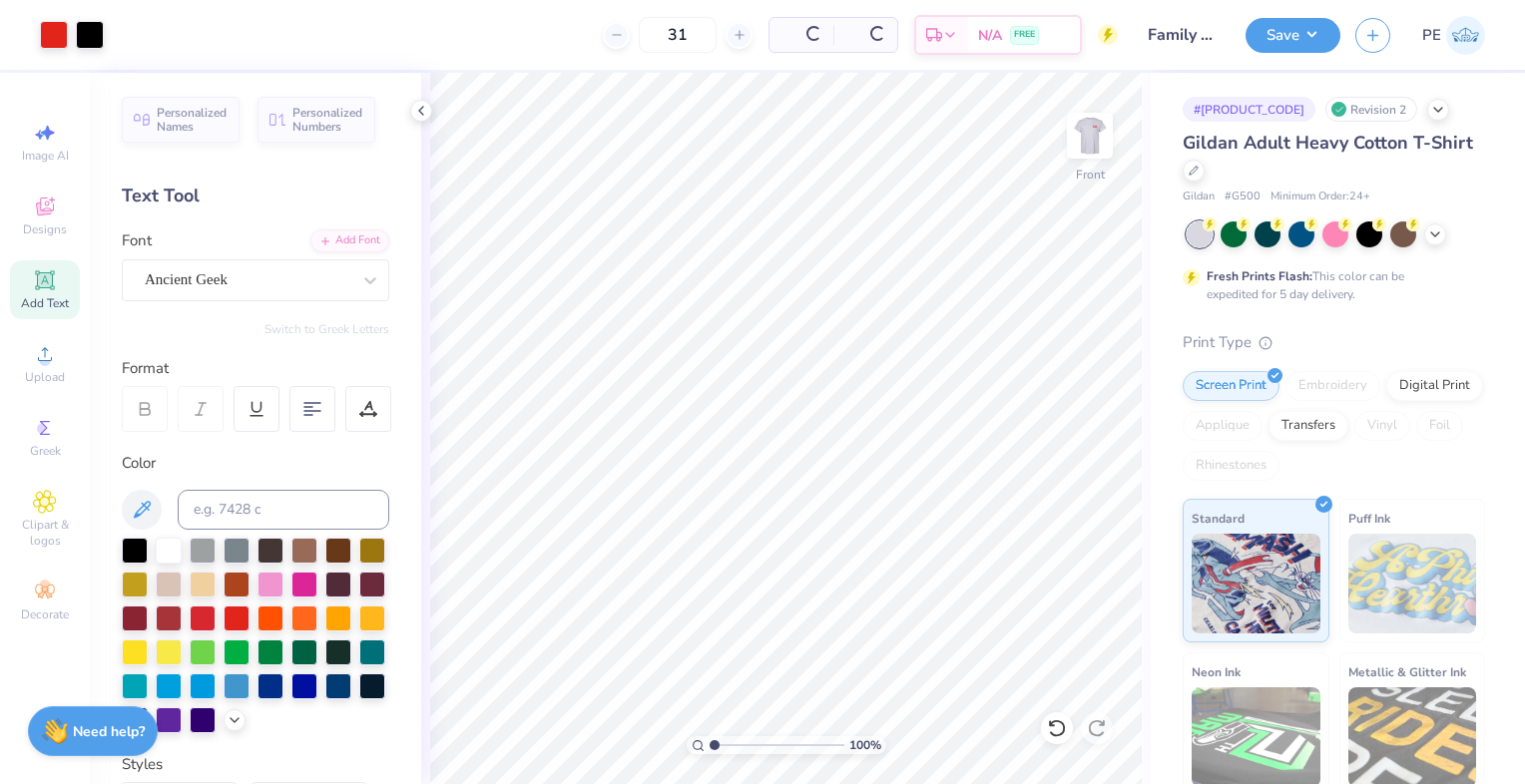 drag, startPoint x: 698, startPoint y: 30, endPoint x: 687, endPoint y: 61, distance: 32.89377 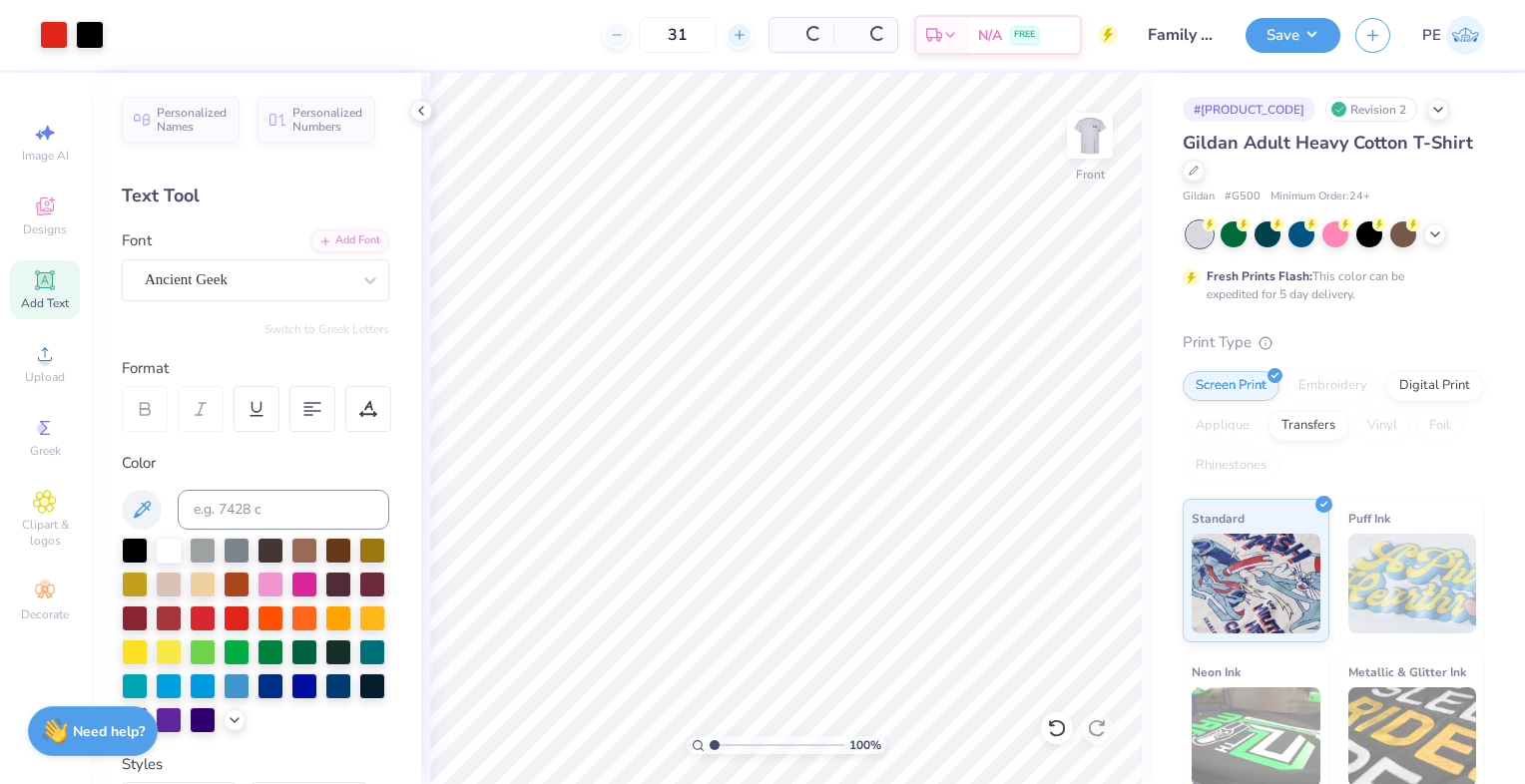 click at bounding box center [739, 35] 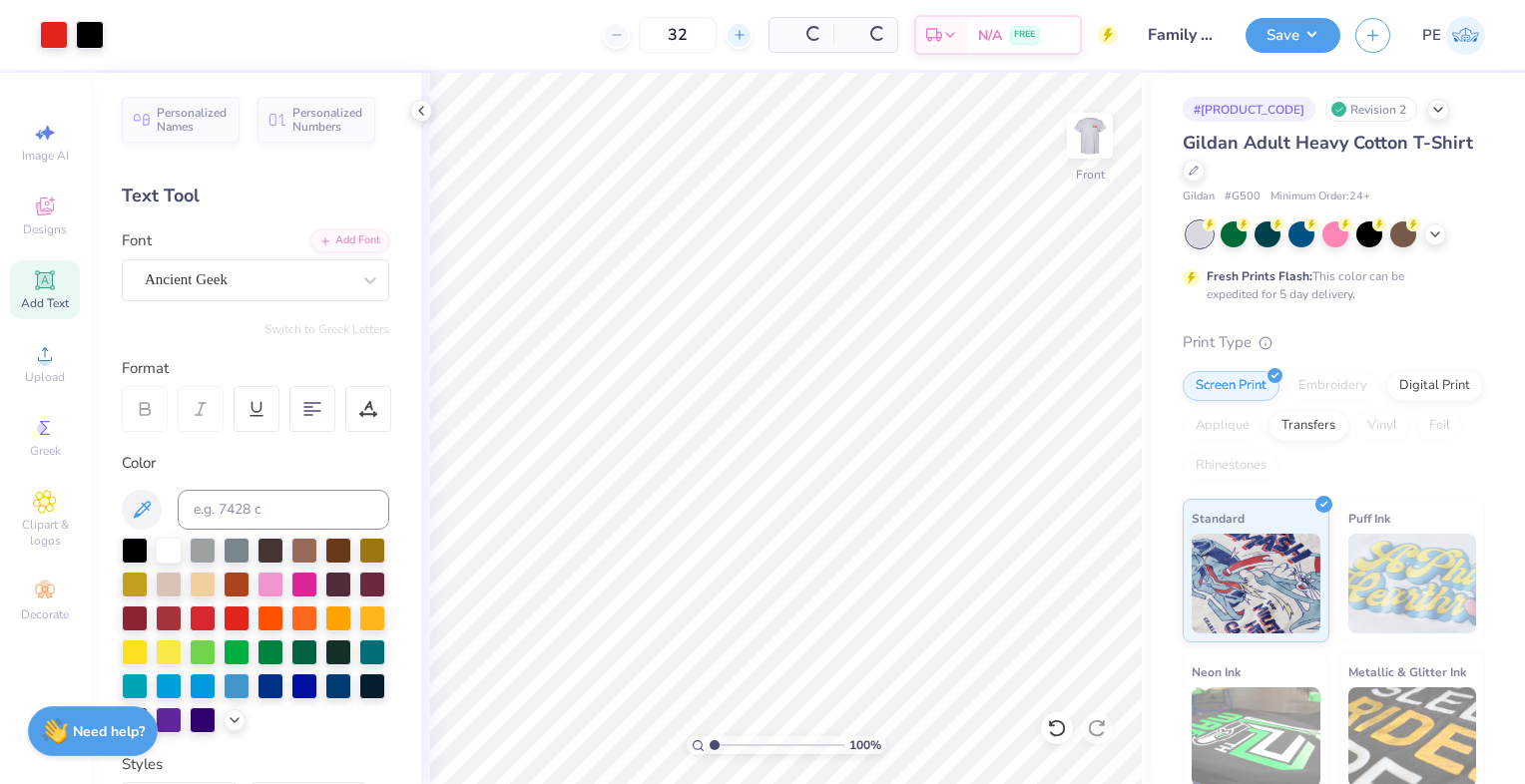 click 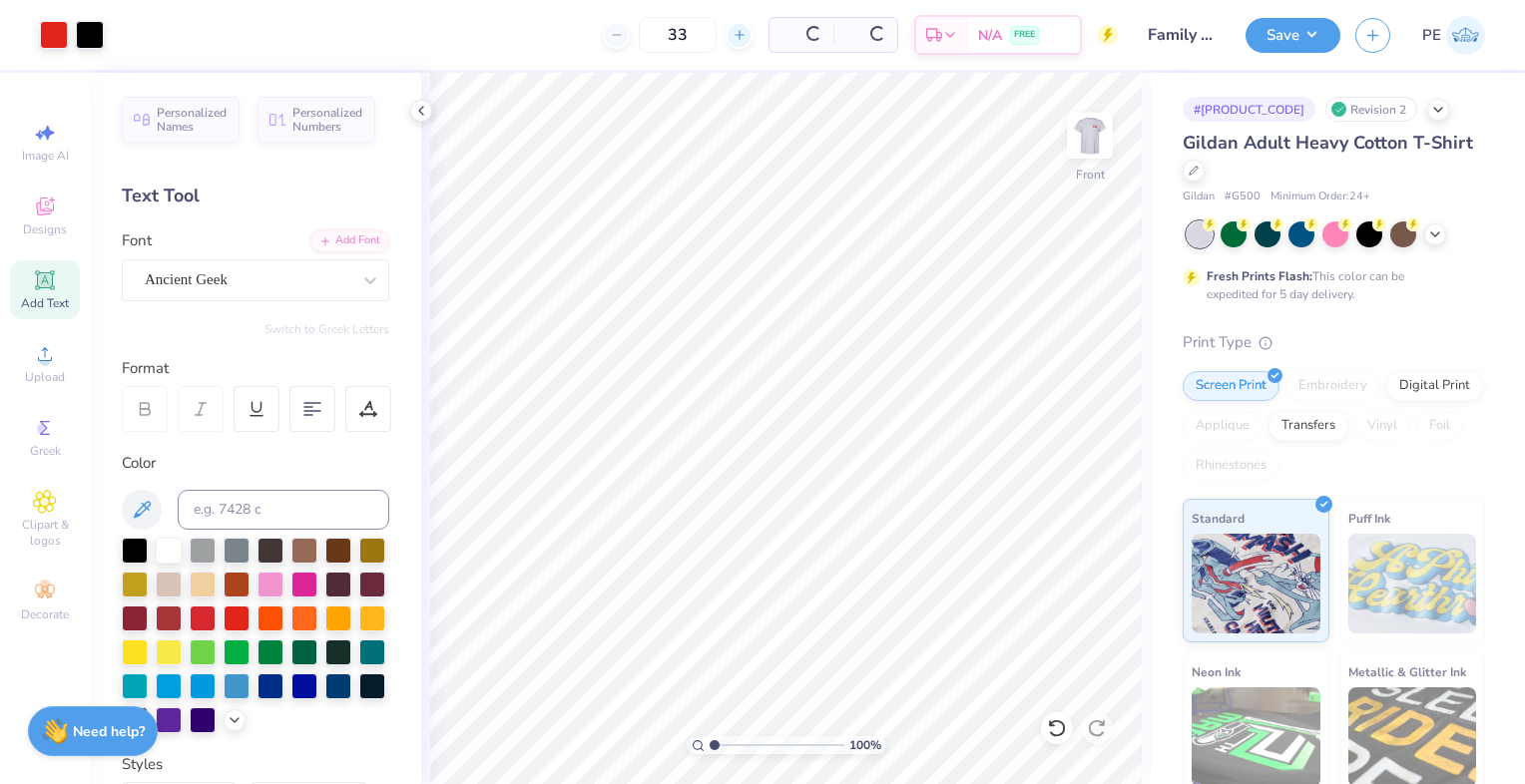 click 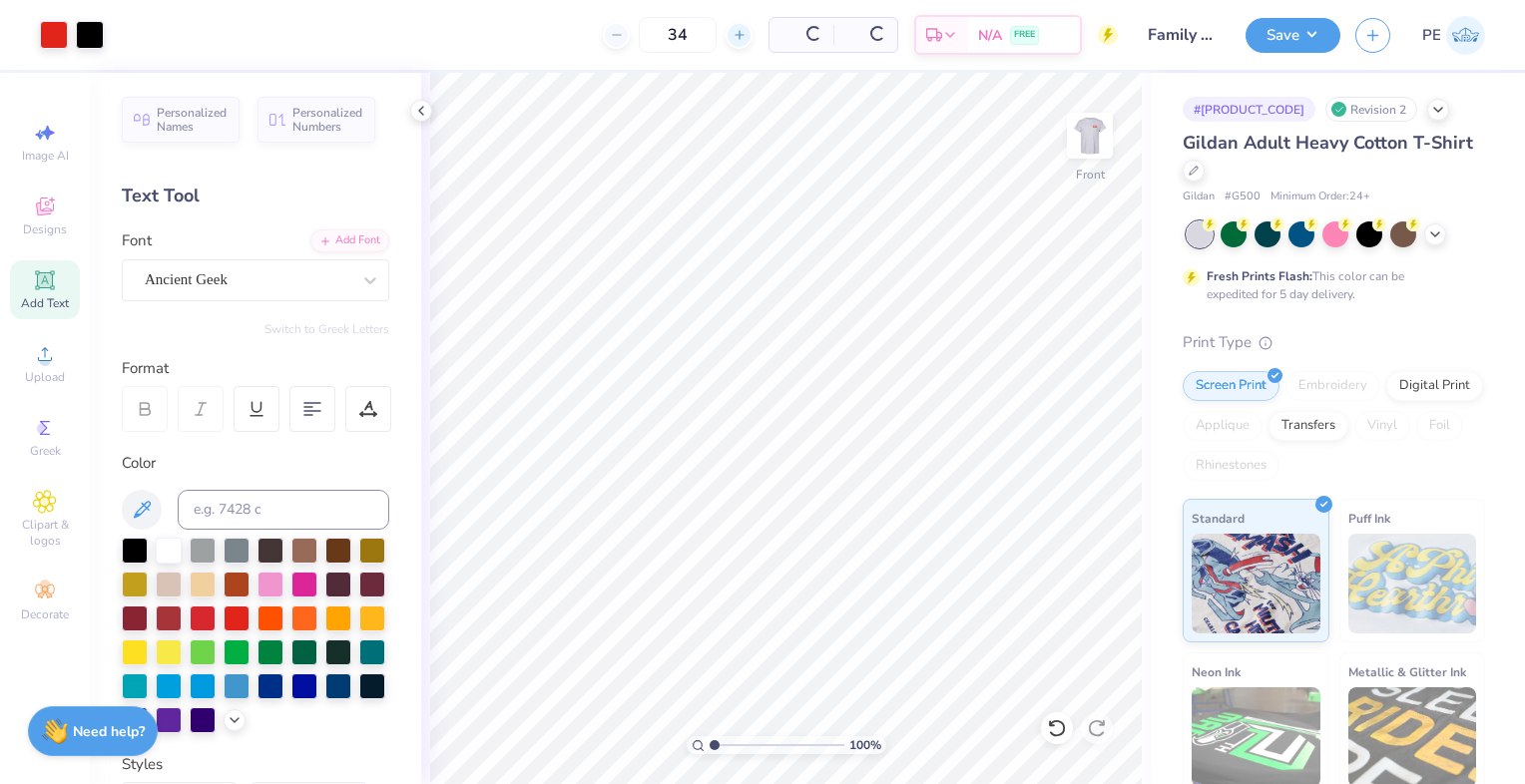 click 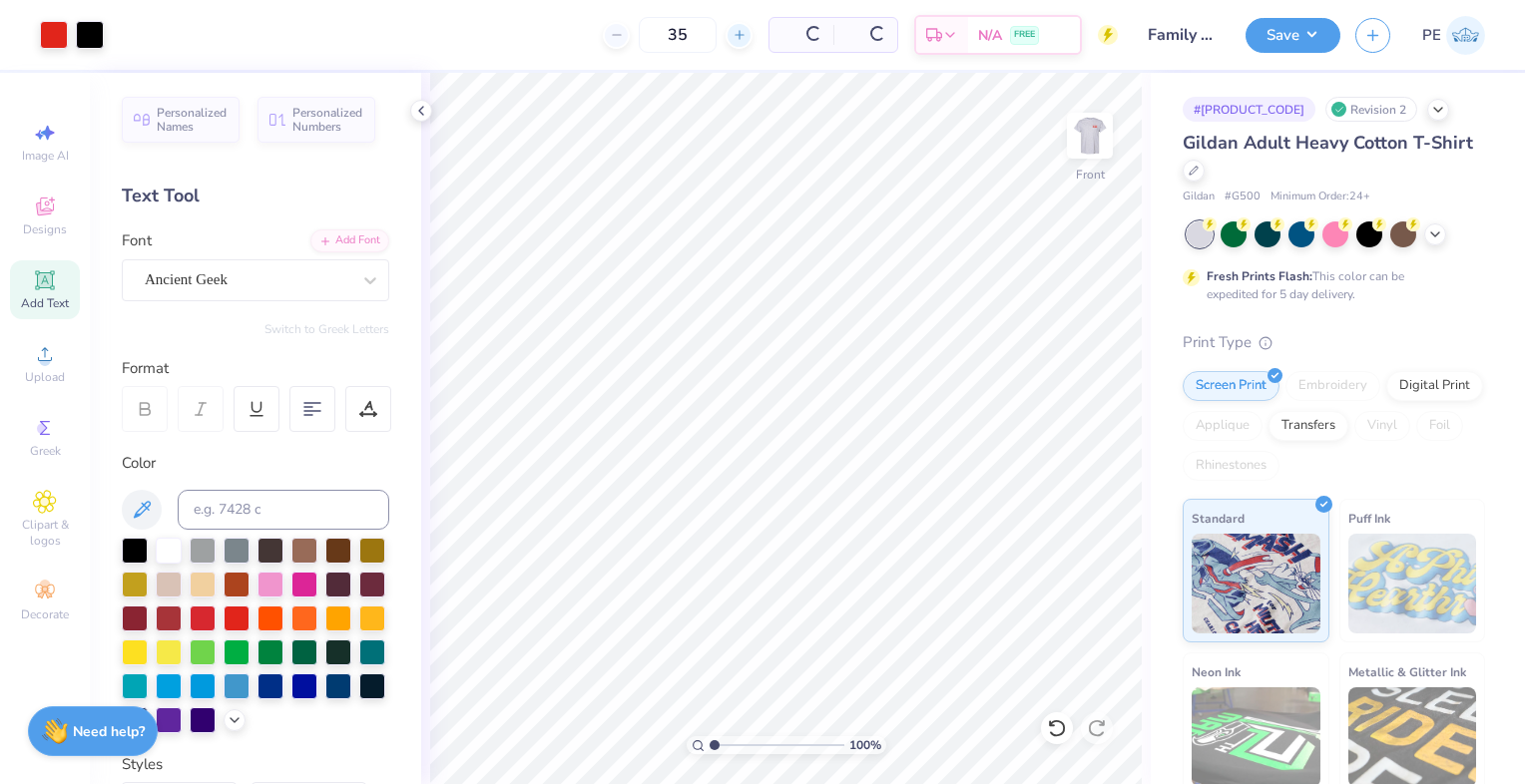 click 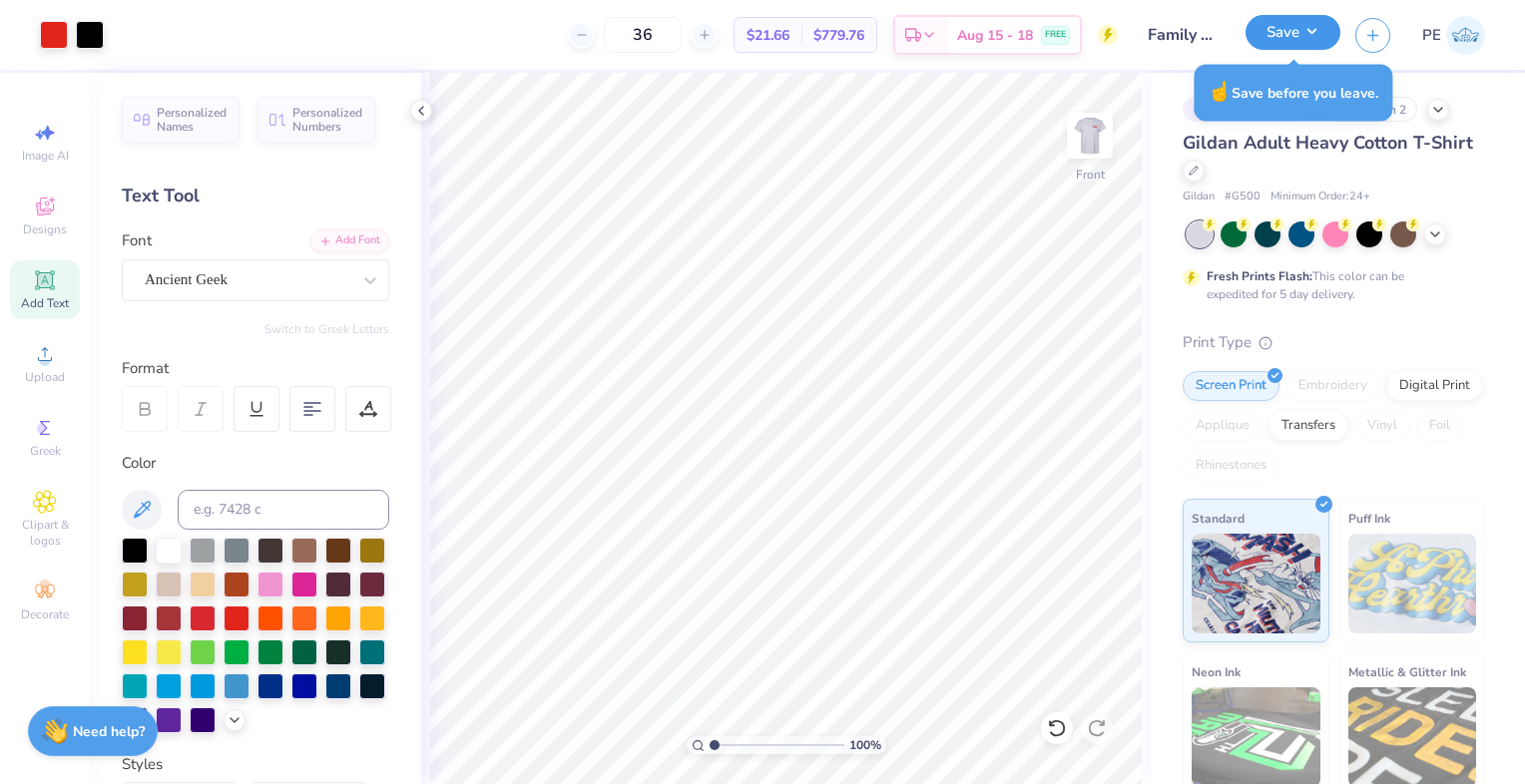 click on "Save" at bounding box center (1292, 32) 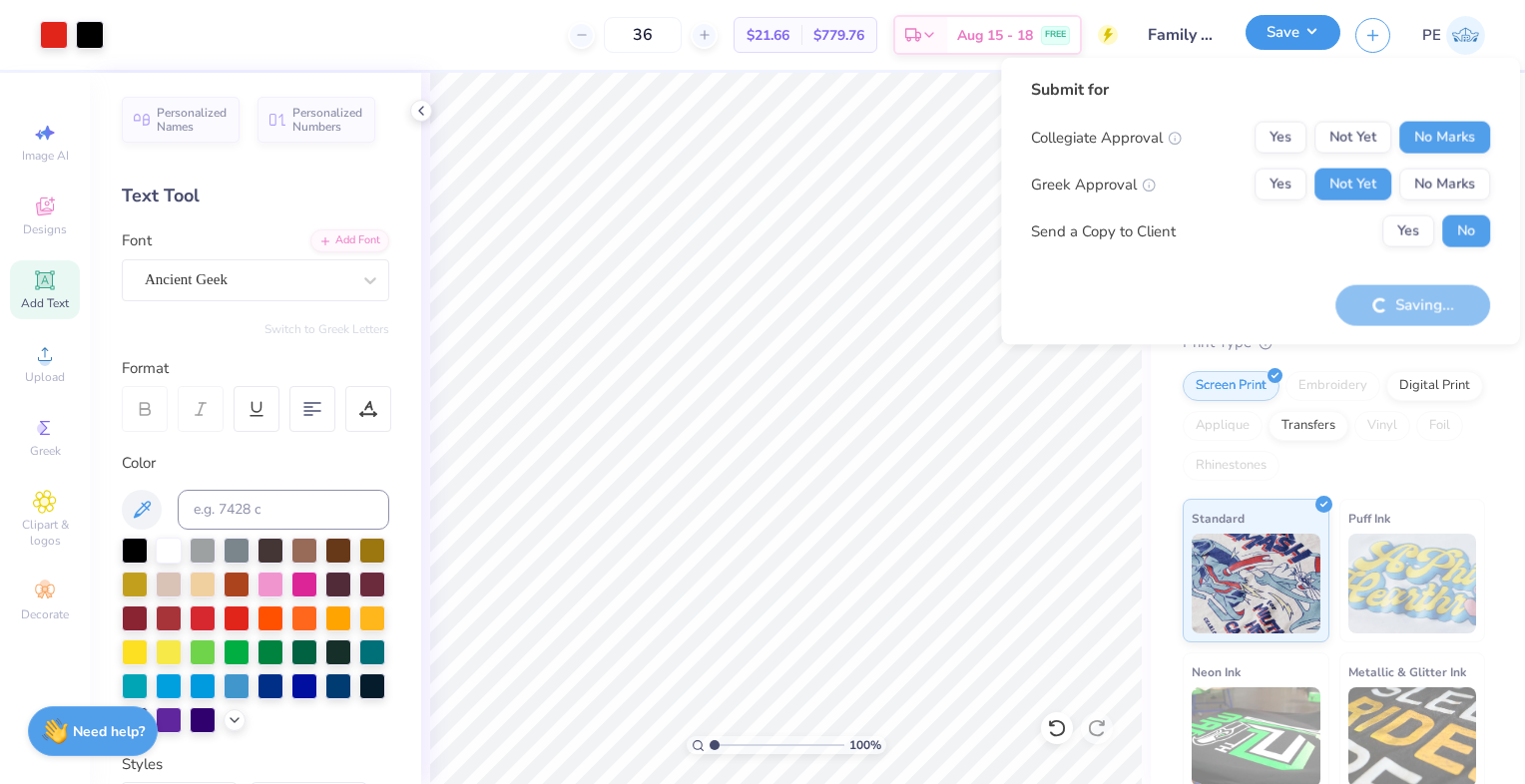 click on "Save" at bounding box center [1292, 32] 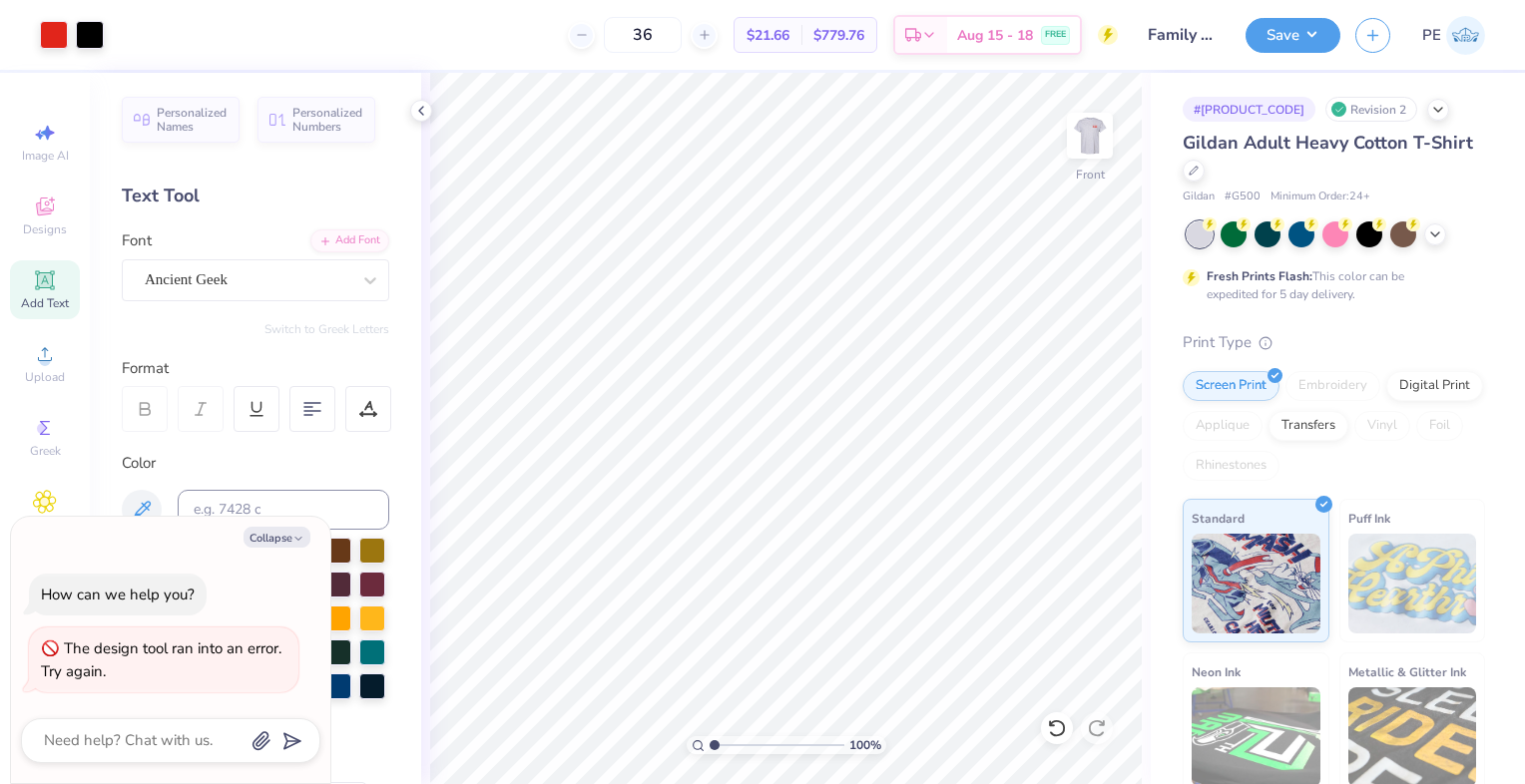 type on "x" 